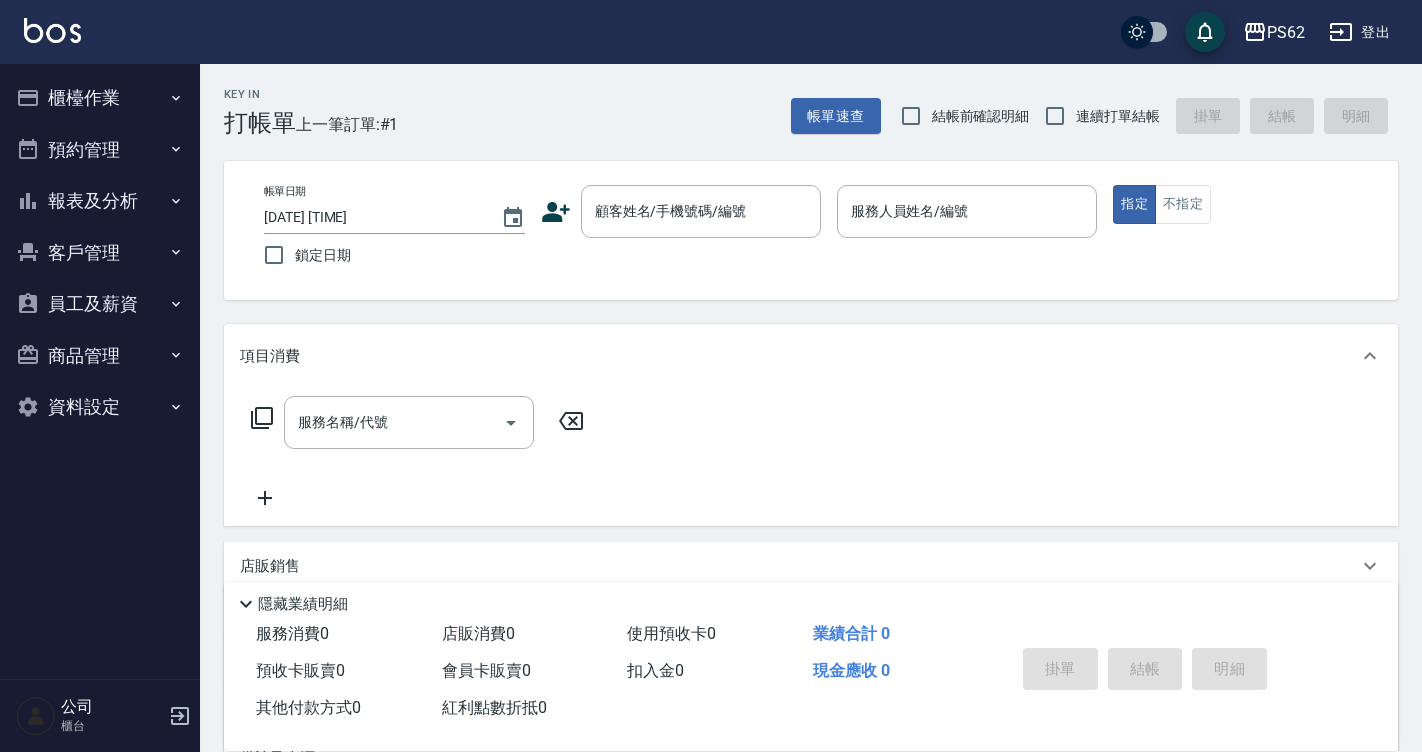 scroll, scrollTop: 0, scrollLeft: 0, axis: both 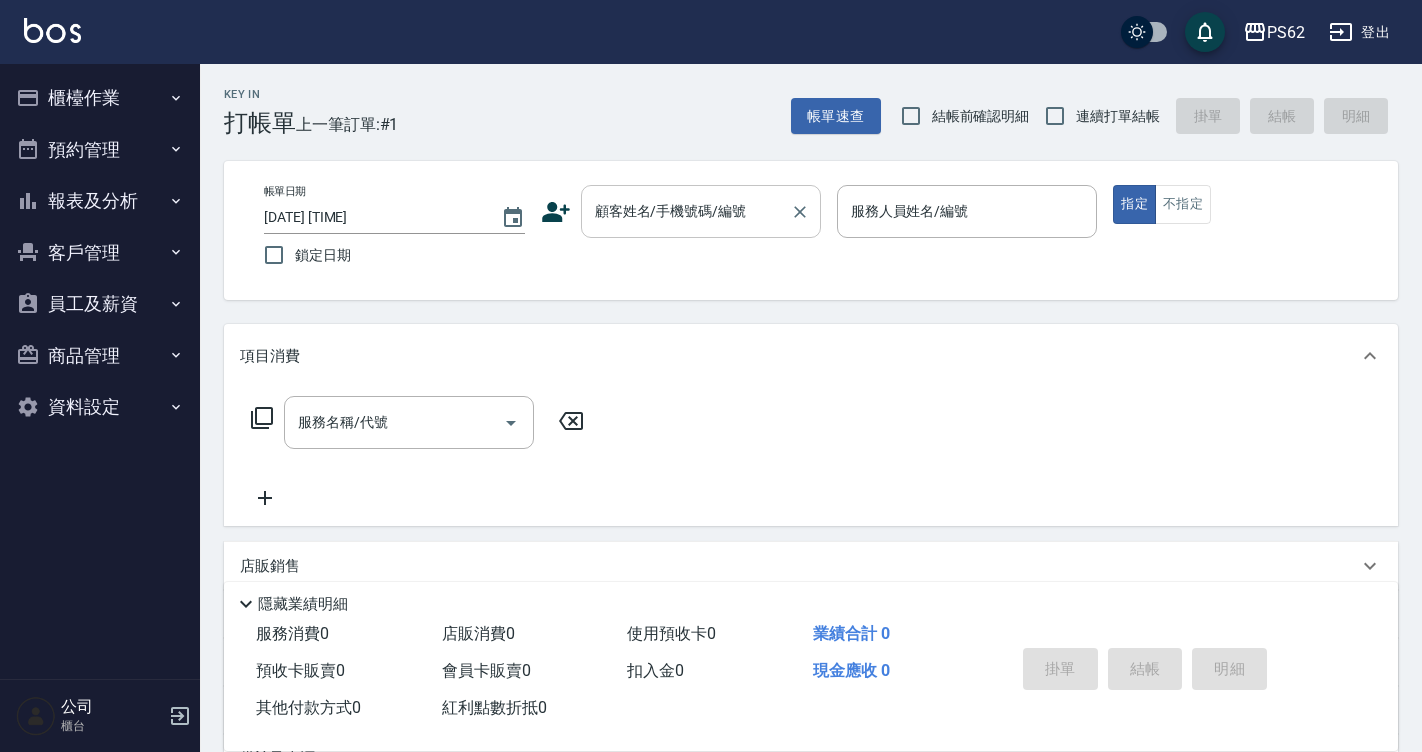 click on "顧客姓名/手機號碼/編號" at bounding box center [686, 211] 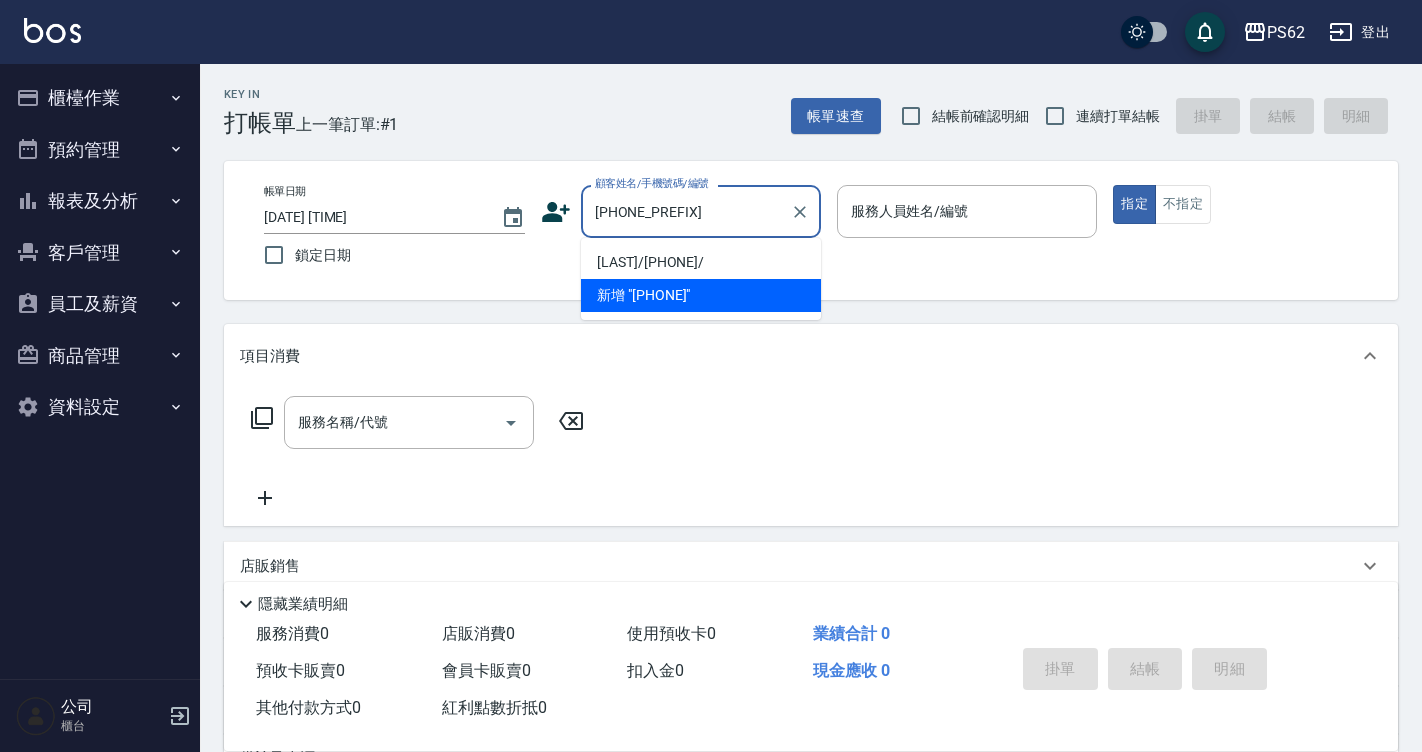 click on "[LAST]/[PHONE]/" at bounding box center (701, 262) 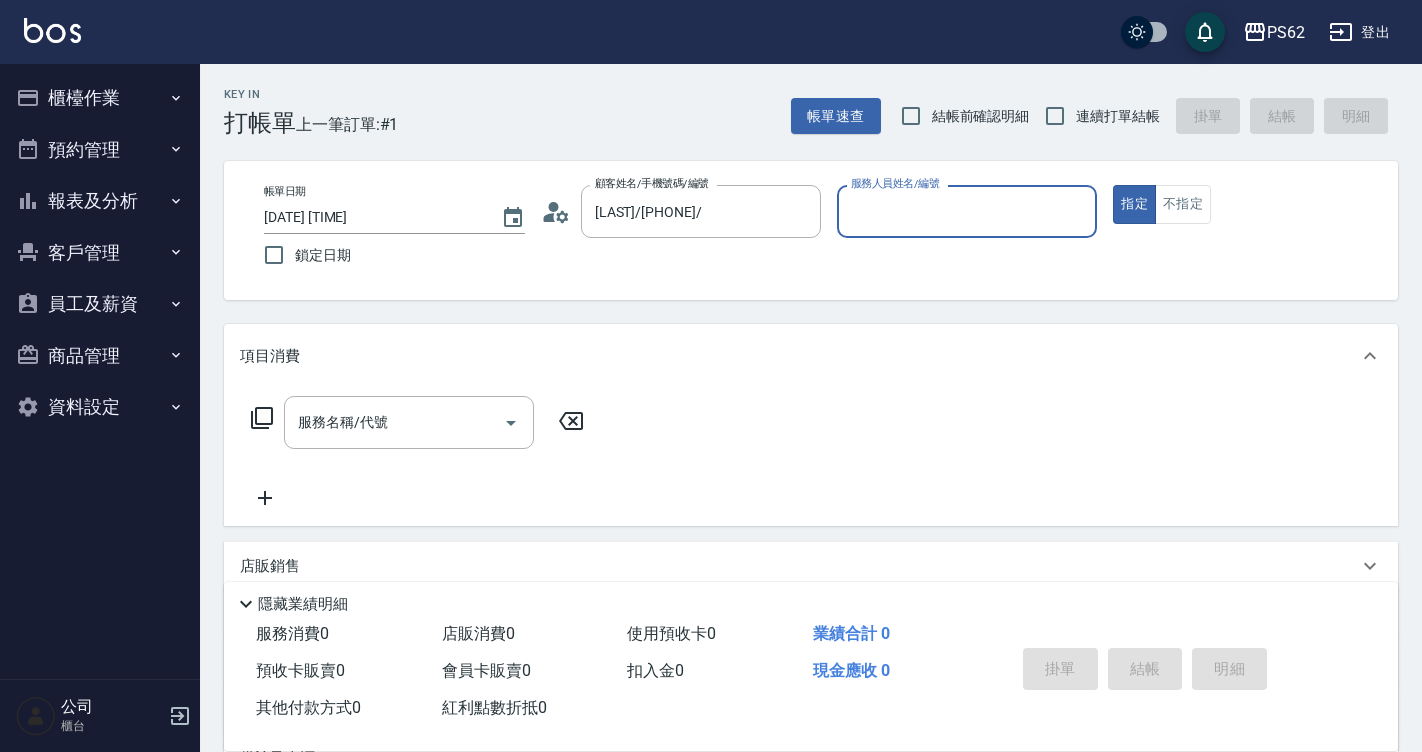click 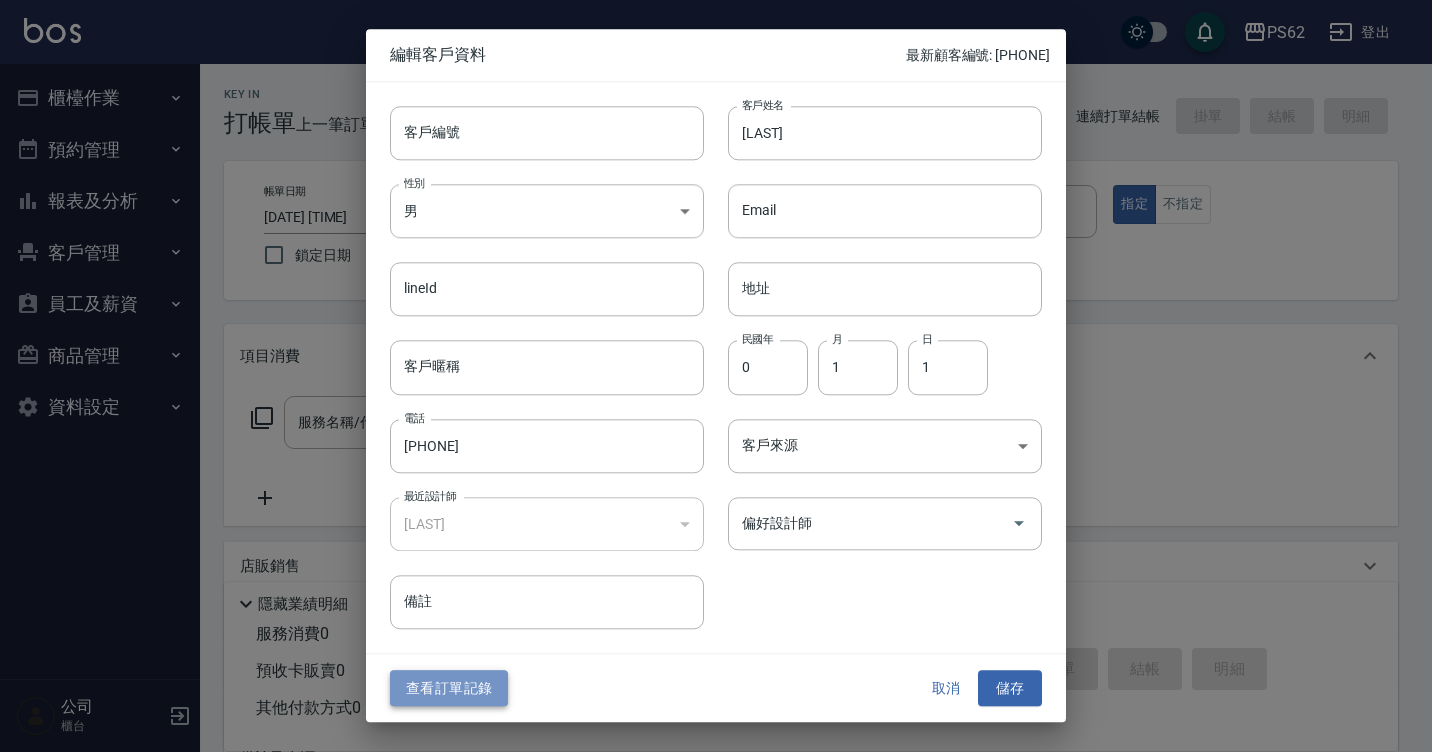 click on "查看訂單記錄" at bounding box center (449, 688) 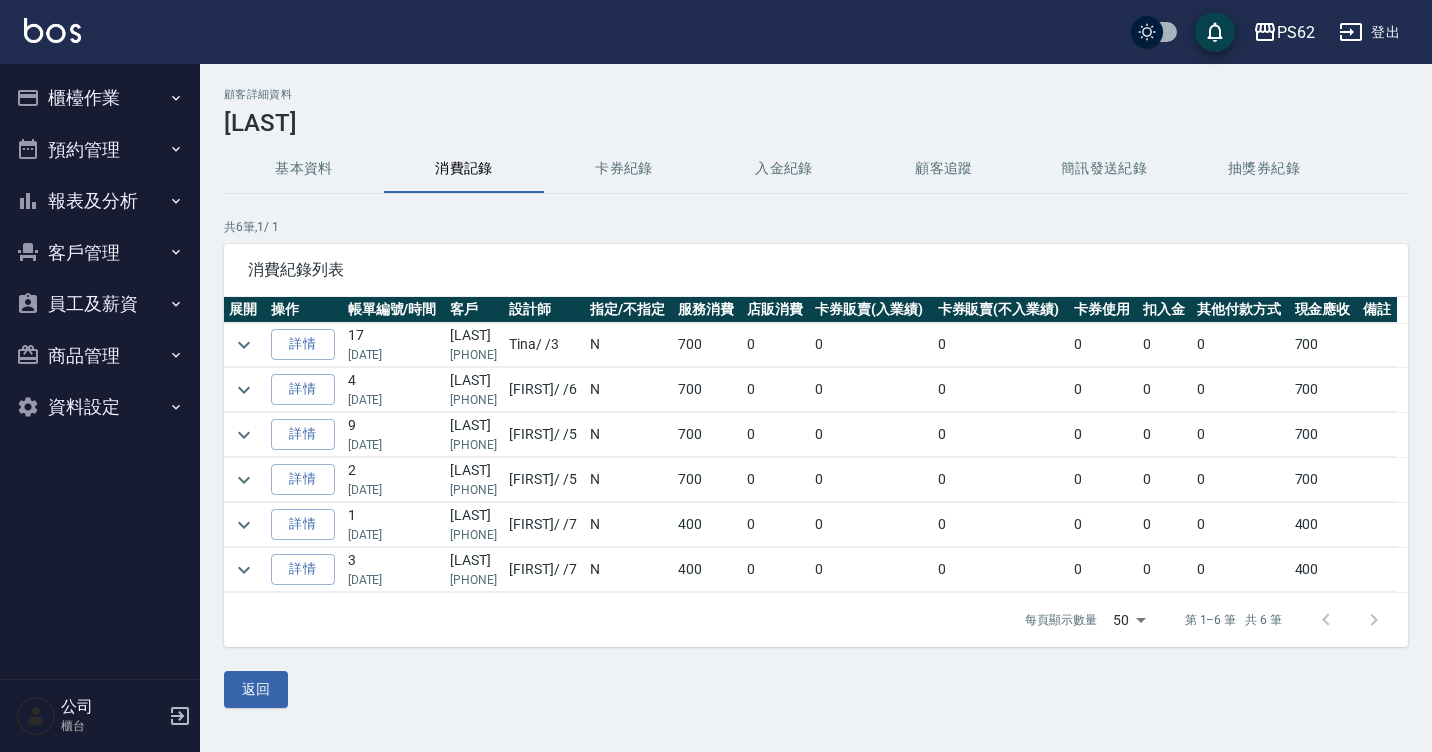 click on "櫃檯作業" at bounding box center (100, 98) 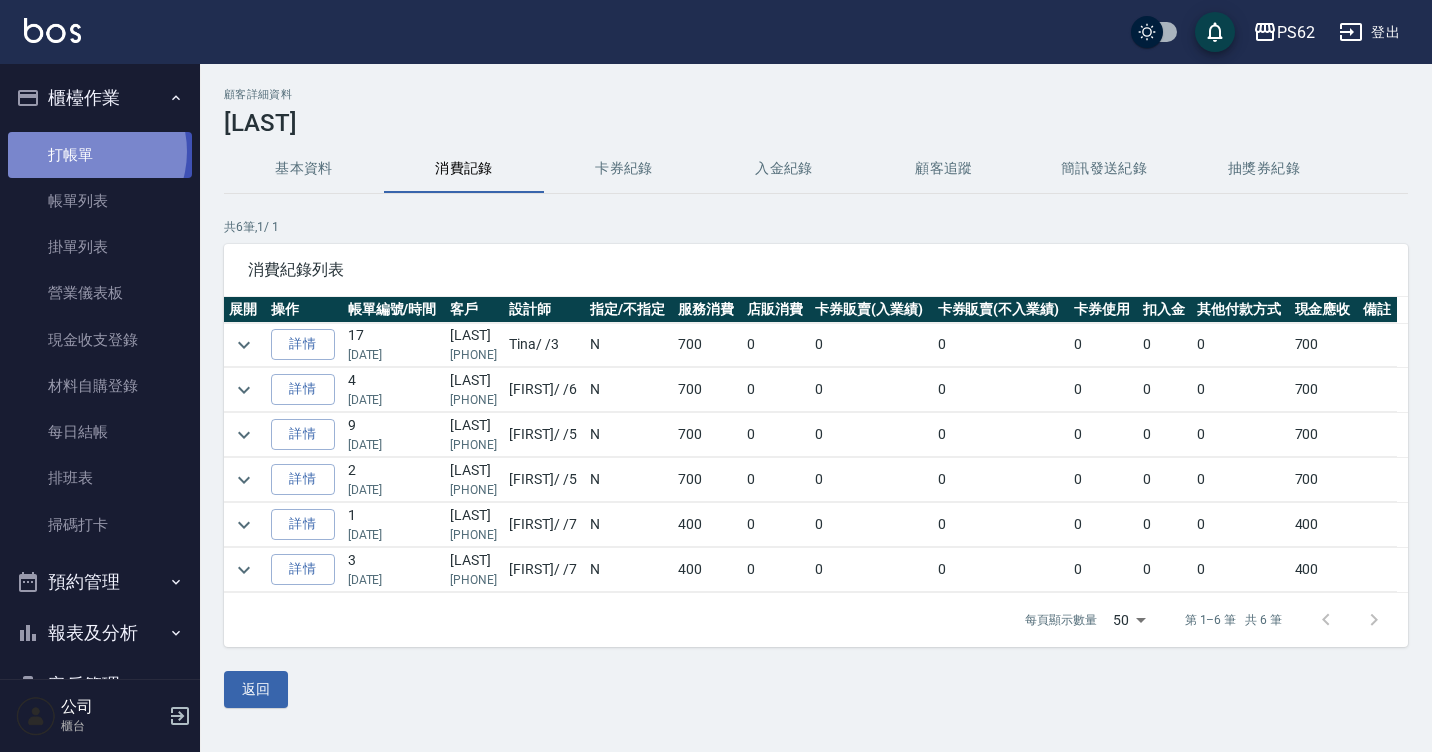 click on "打帳單" at bounding box center [100, 155] 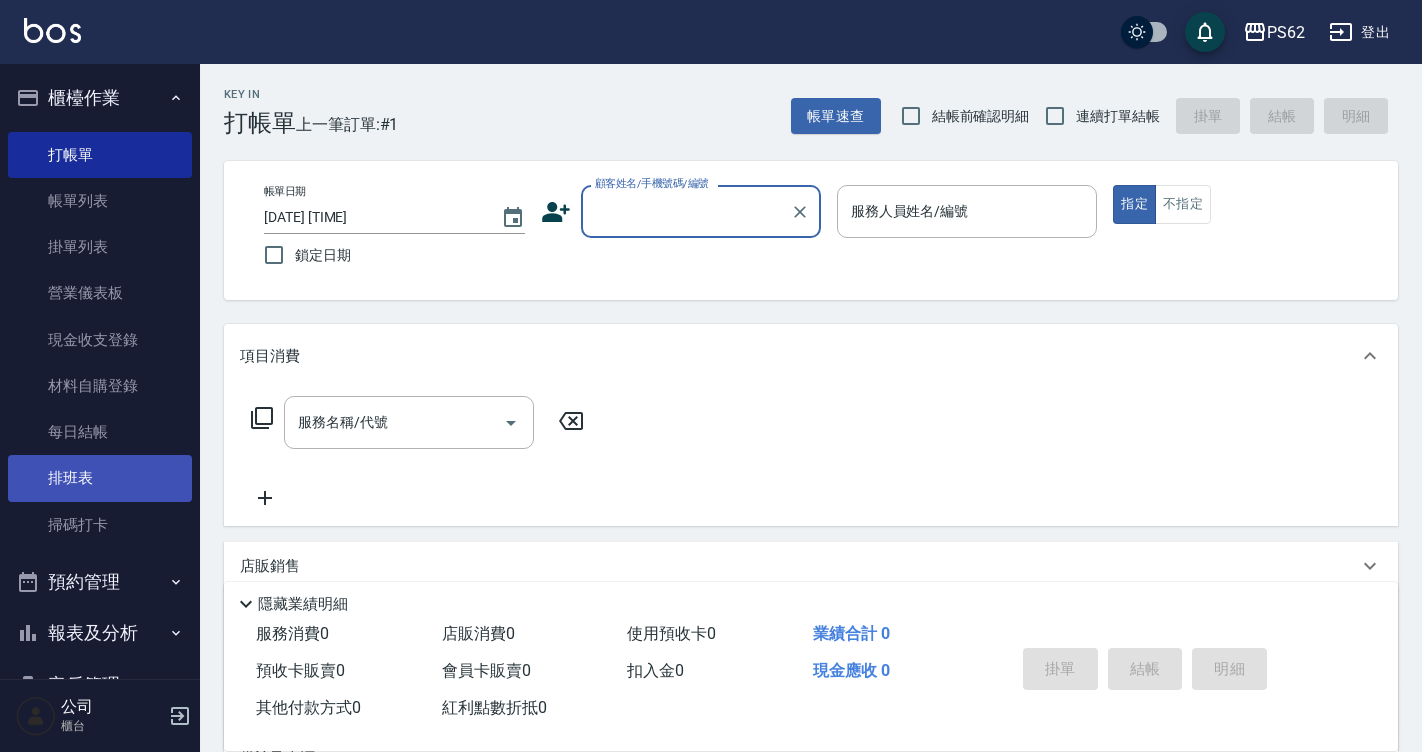 click on "排班表" at bounding box center [100, 478] 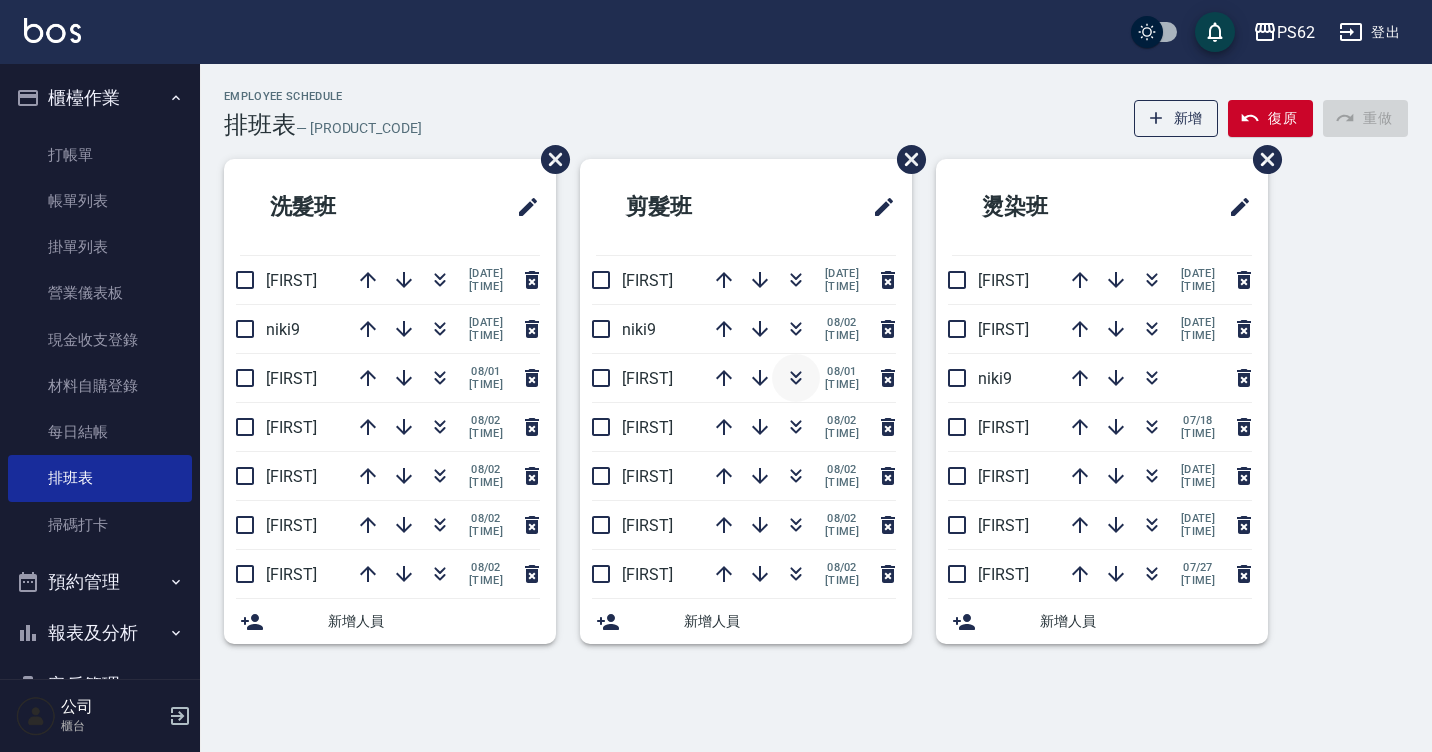 click 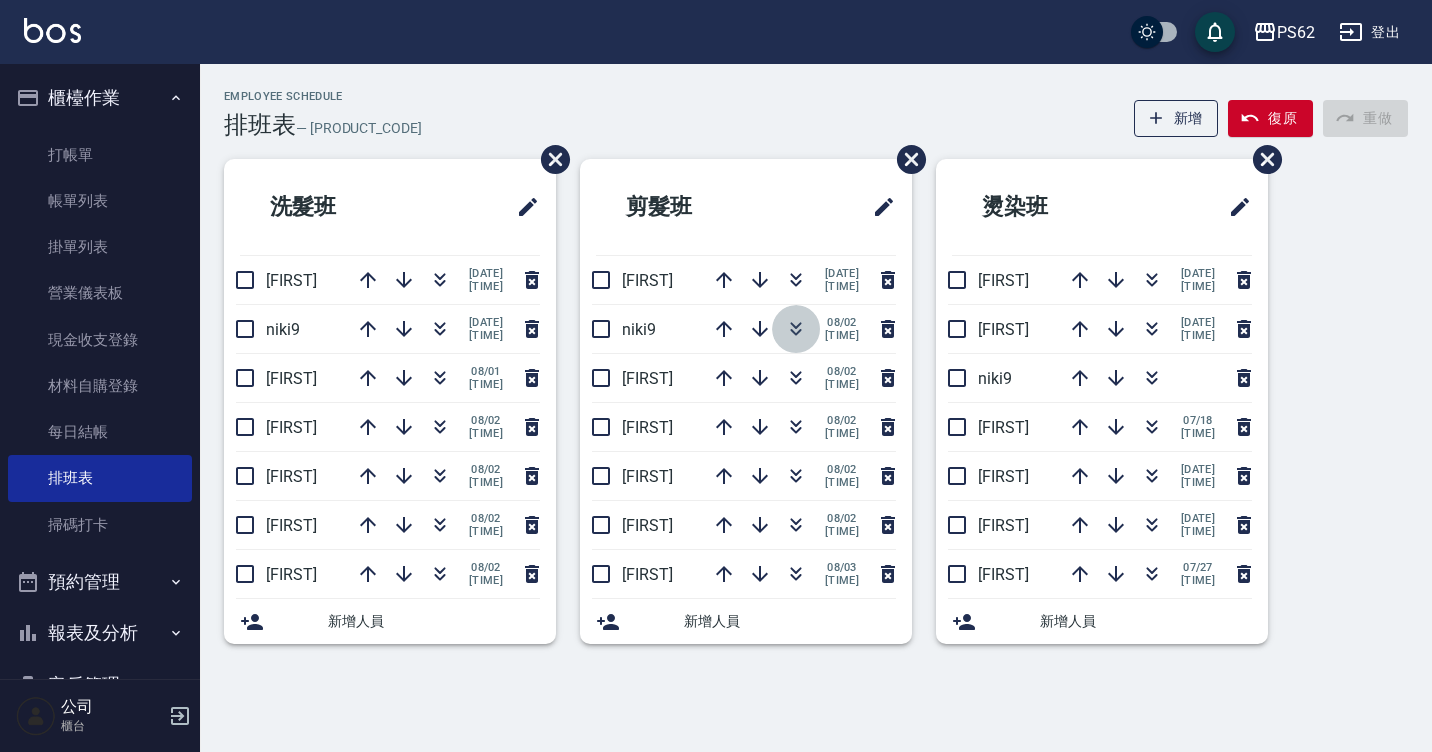 click at bounding box center (796, 329) 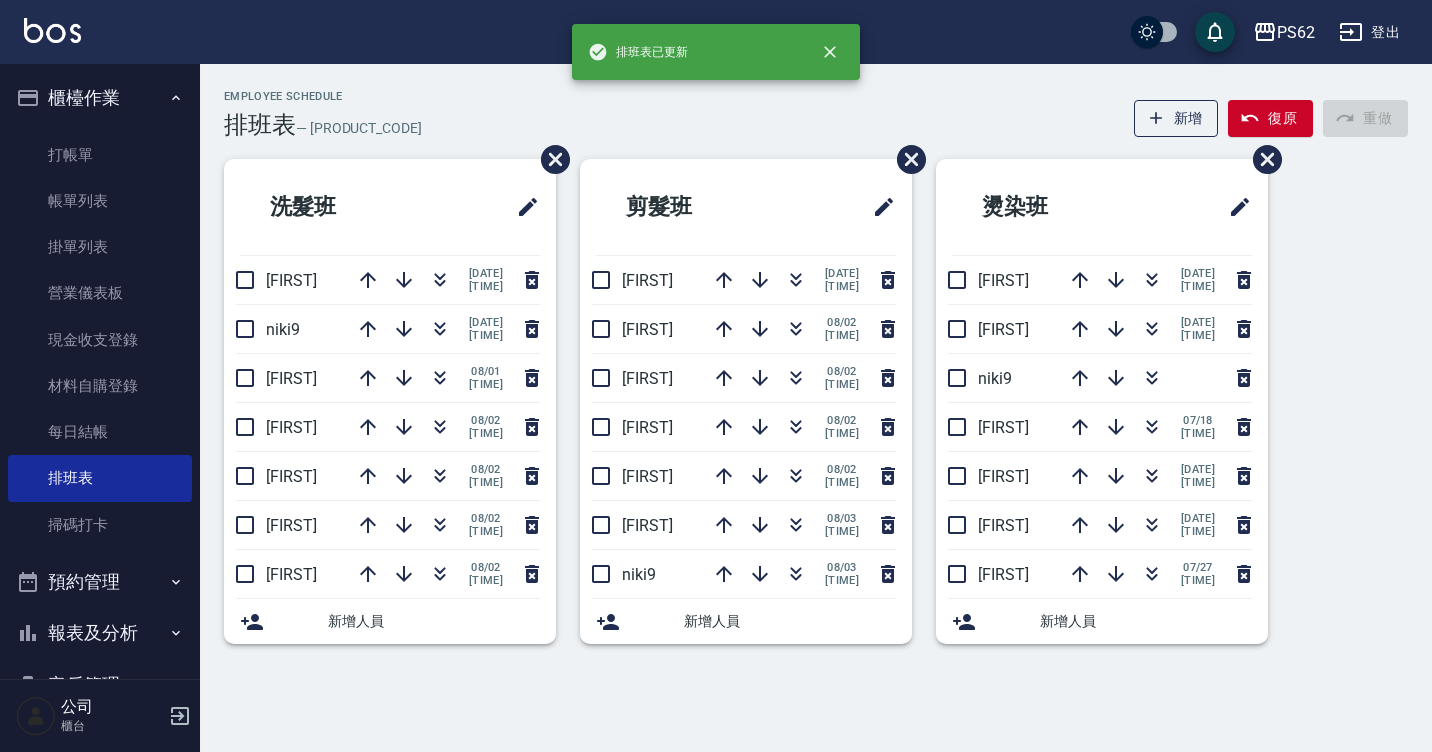 click at bounding box center [796, 329] 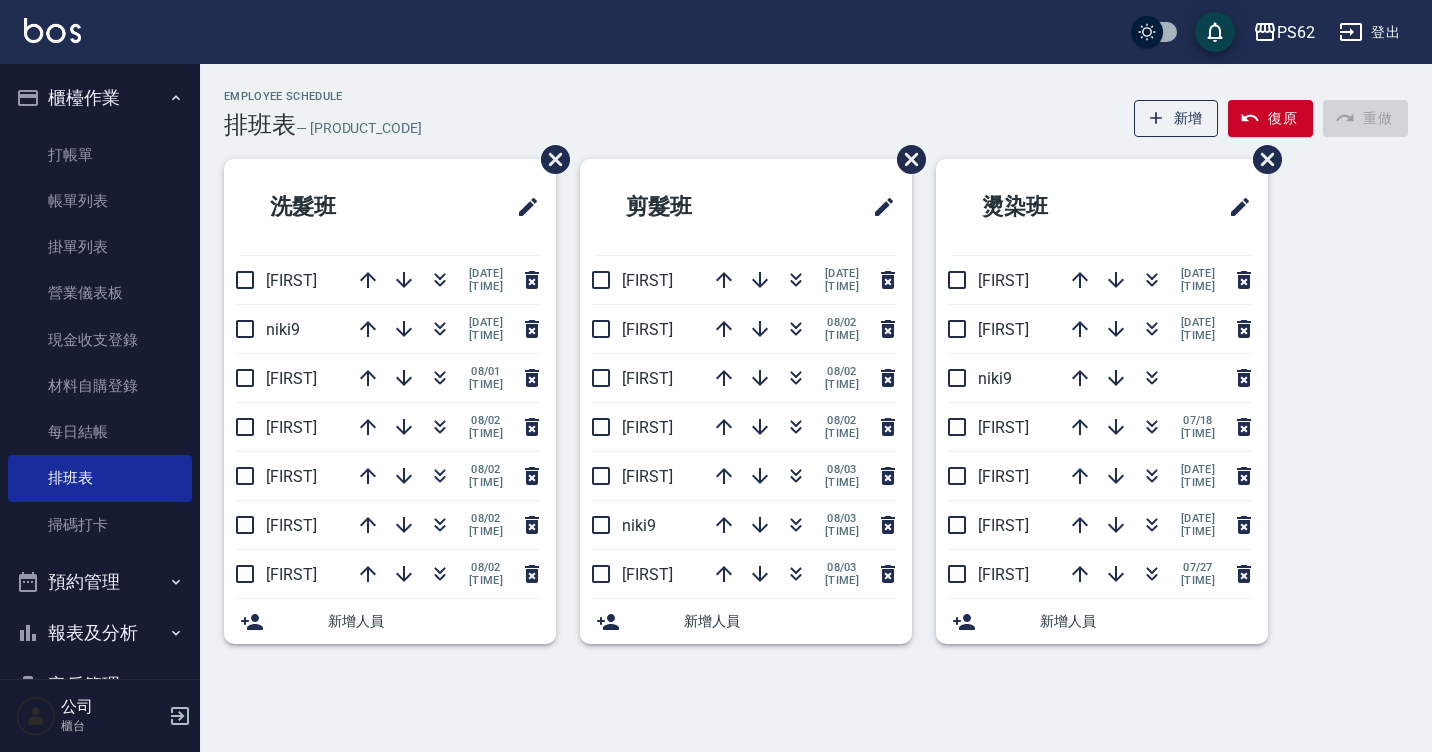 click on "櫃台" at bounding box center [804, 413] 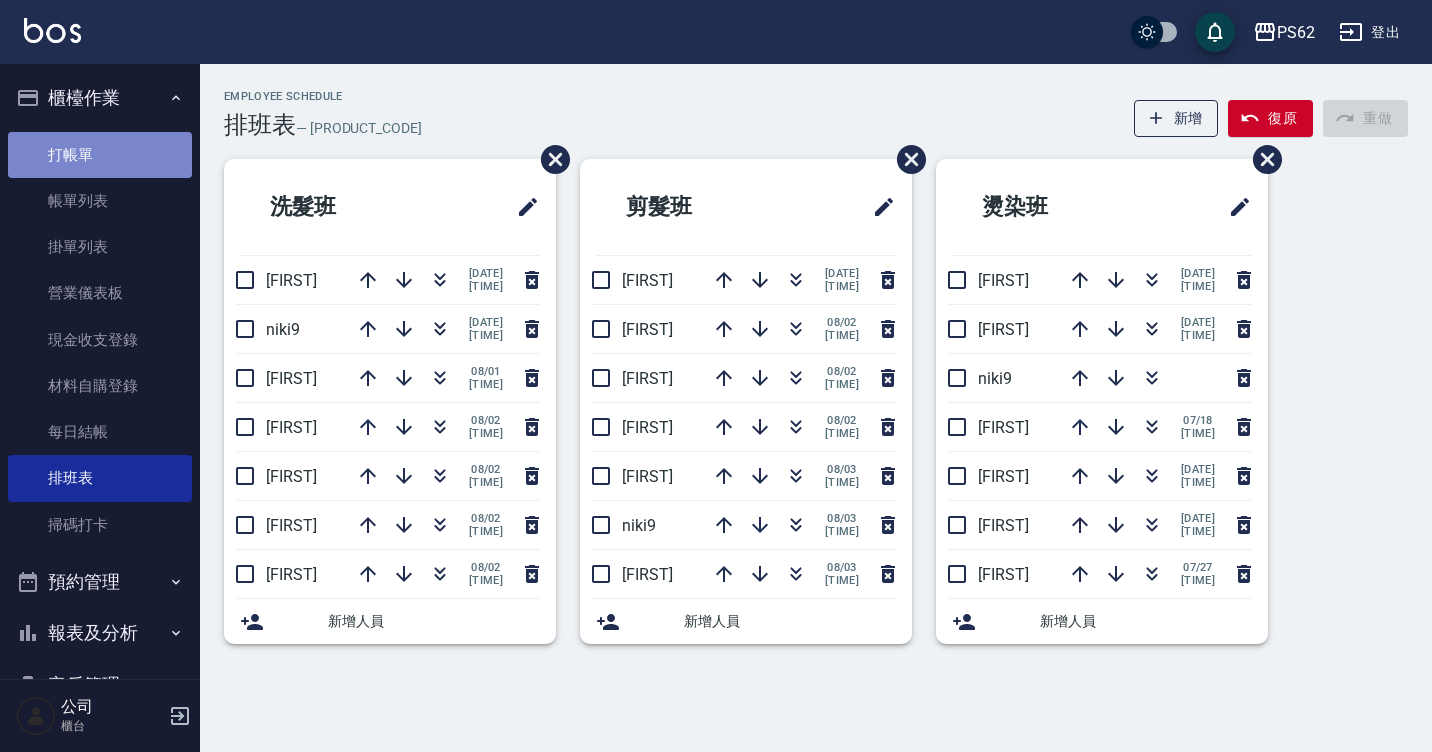 click on "打帳單" at bounding box center [100, 155] 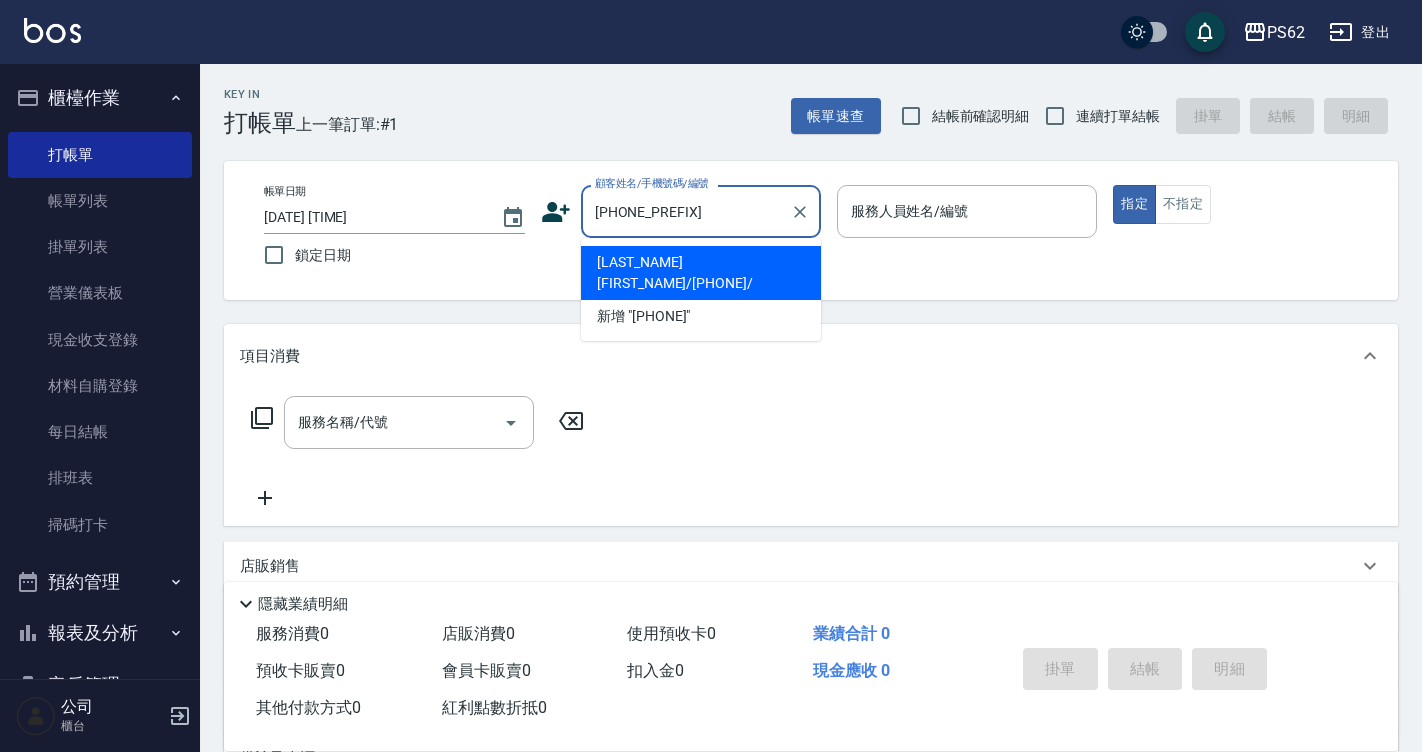 type on "[LAST_NAME][FIRST_NAME]/[PHONE]/" 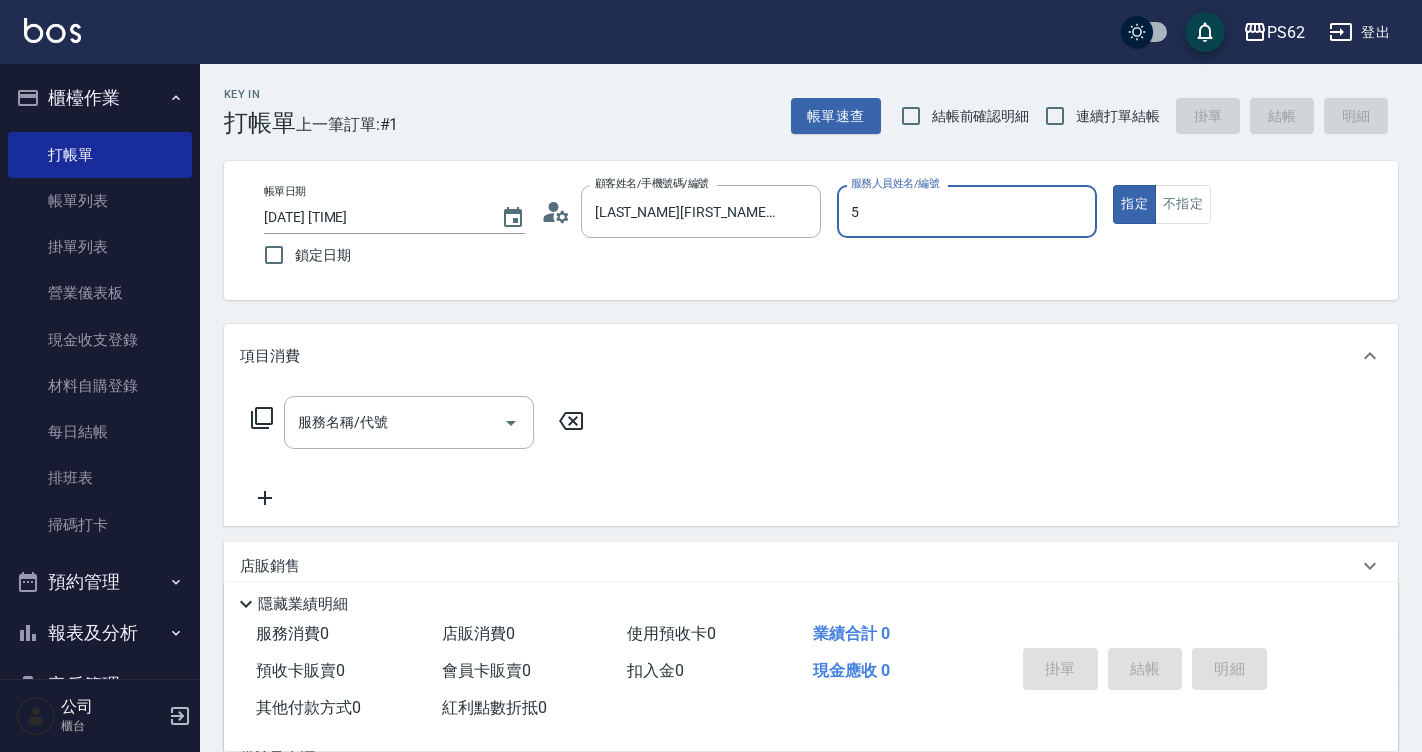 type on "[BRAND_NAME]-[NUMBER]" 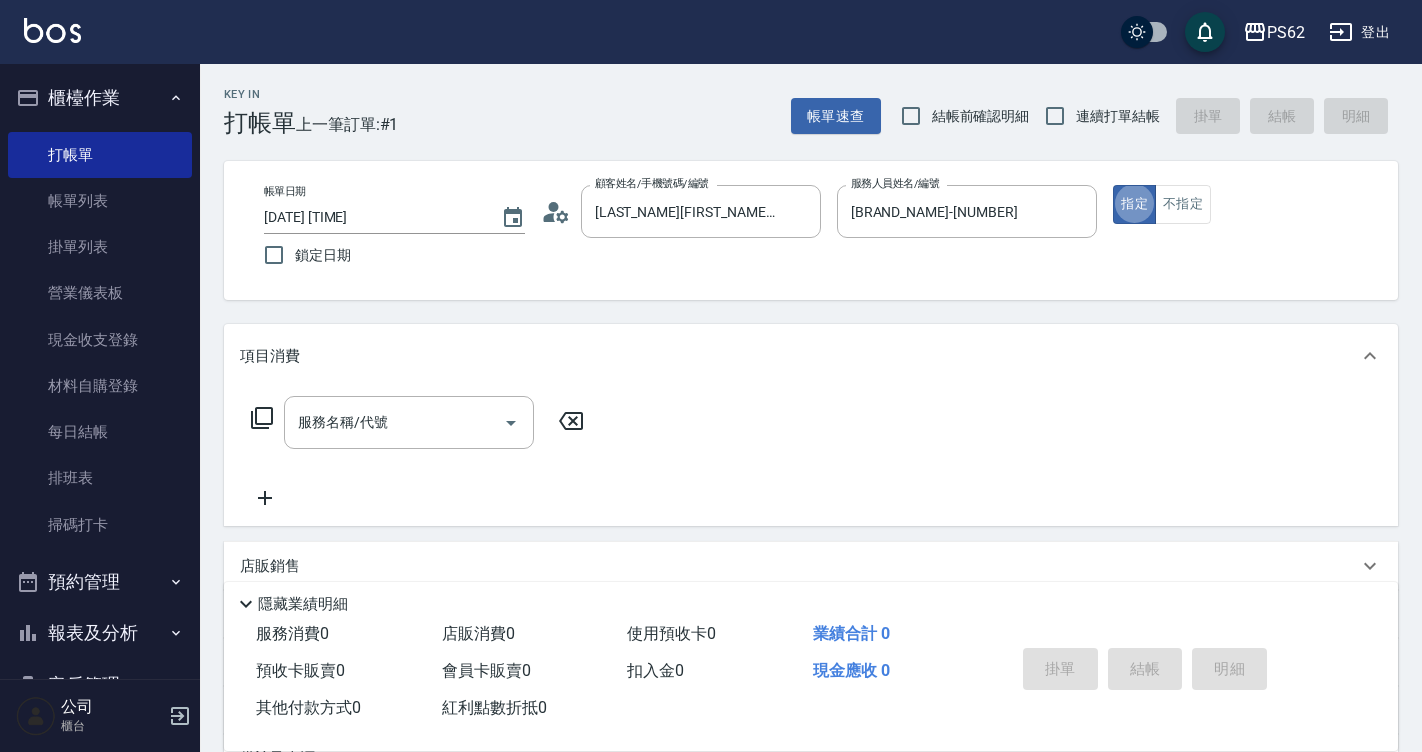 type on "true" 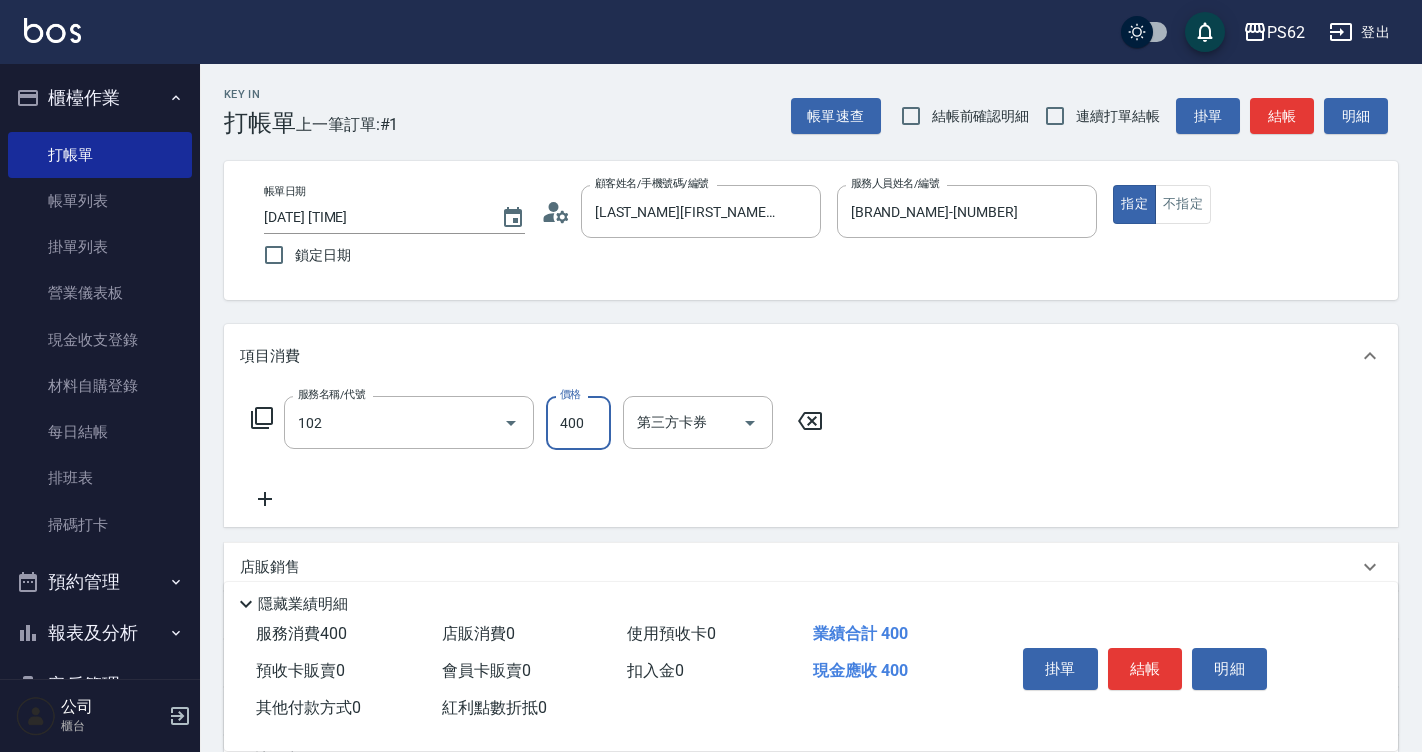 type on "[PRODUCT]" 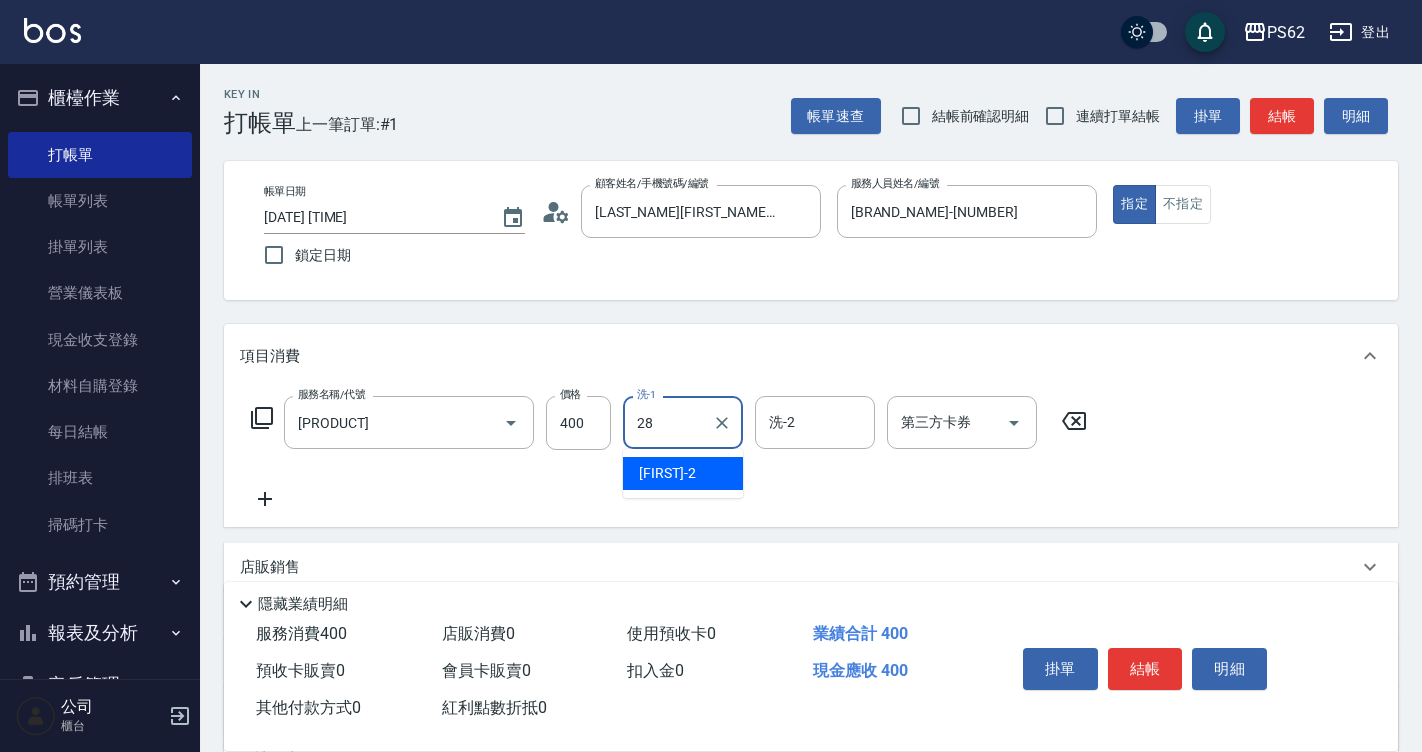 type on "[FIRST] - [PRICE]" 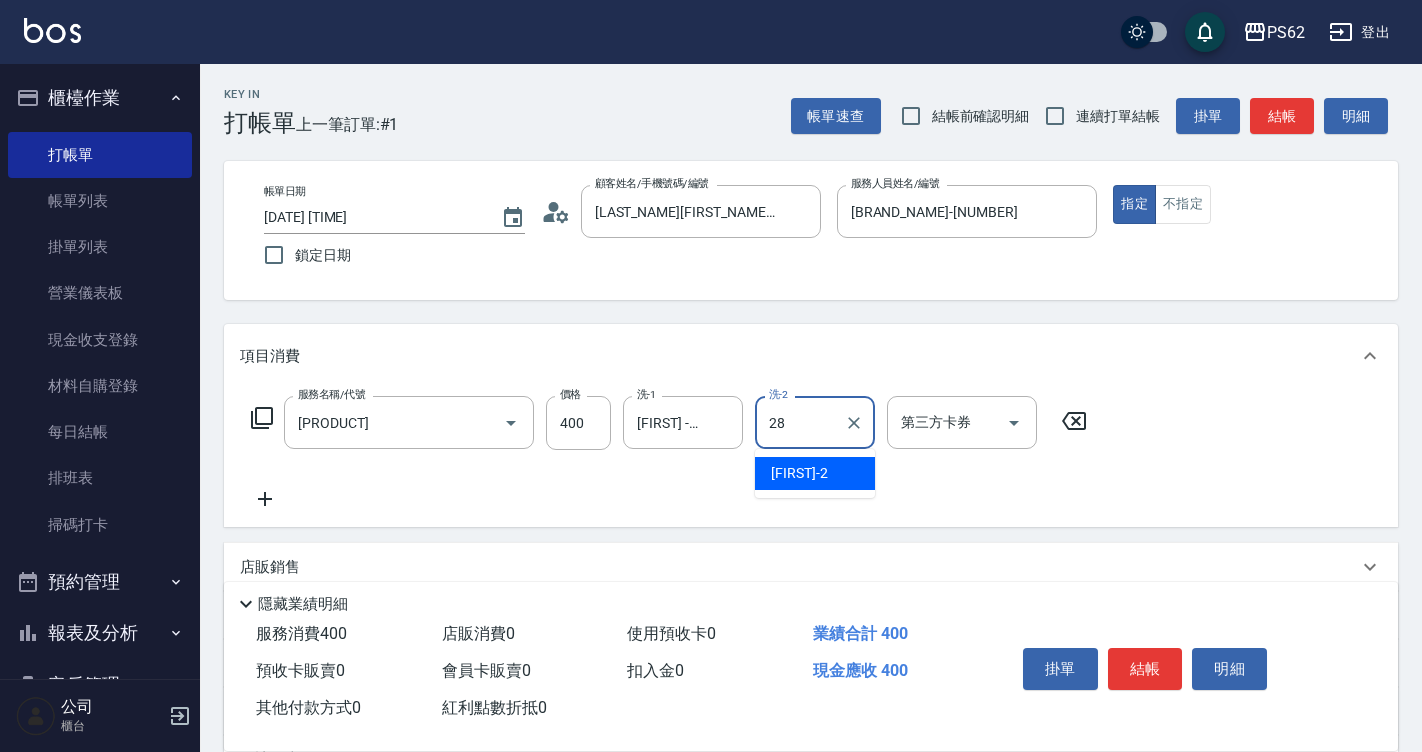 type on "[FIRST] - [PRICE]" 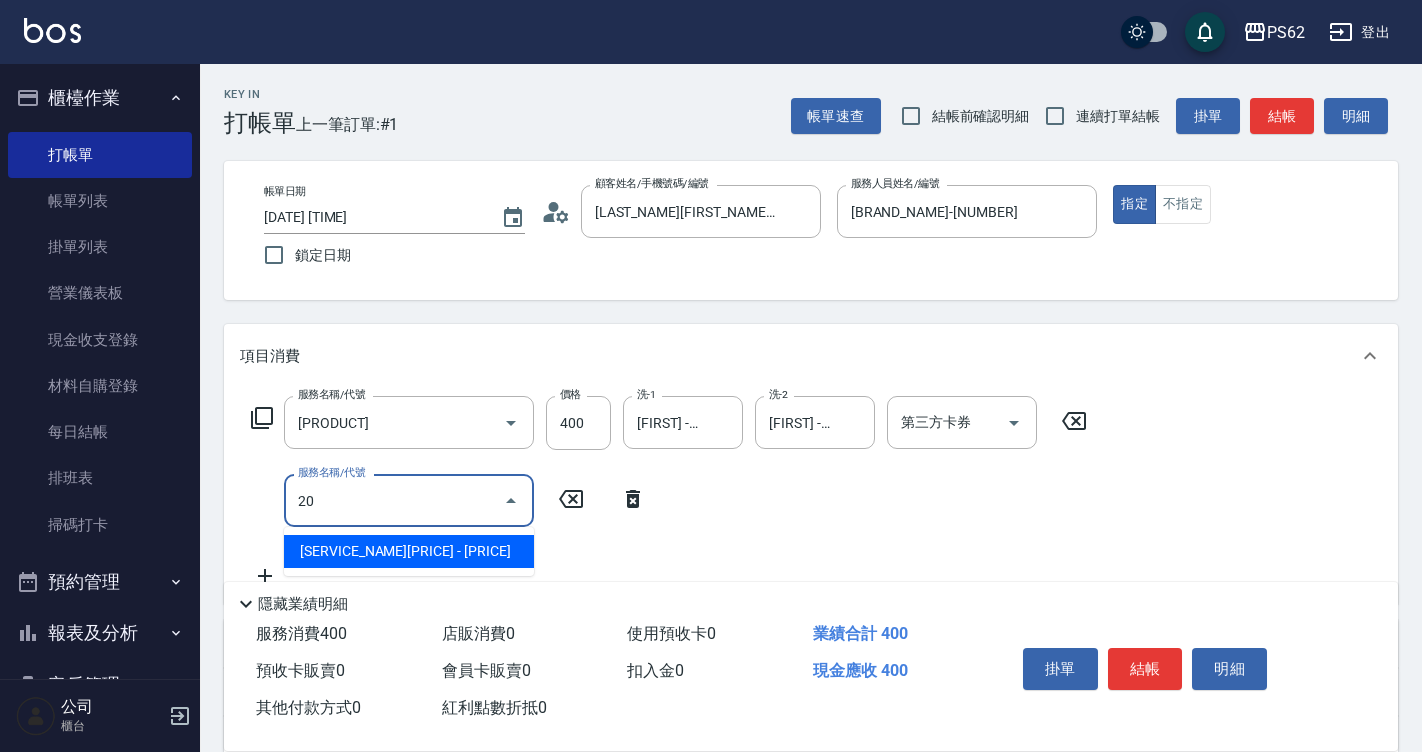 type on "2" 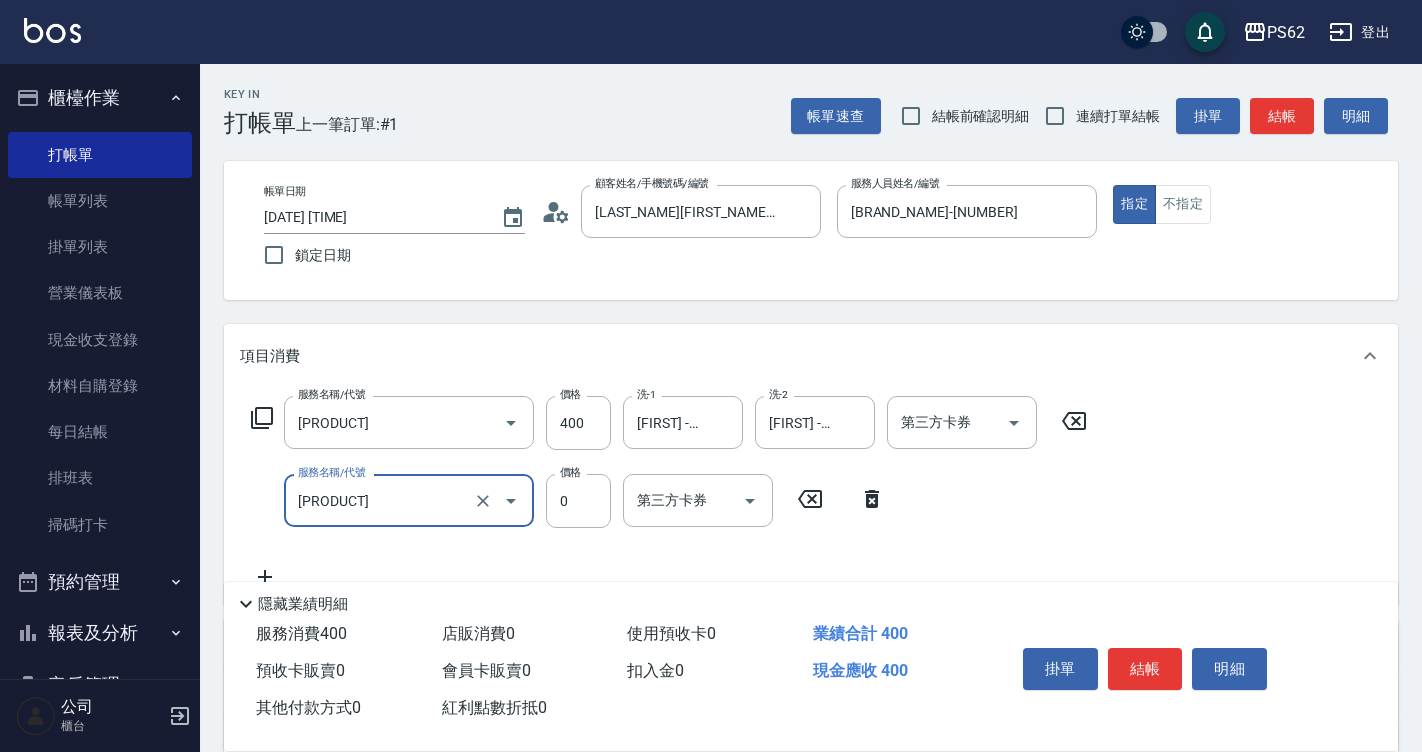 type on "[PRODUCT]" 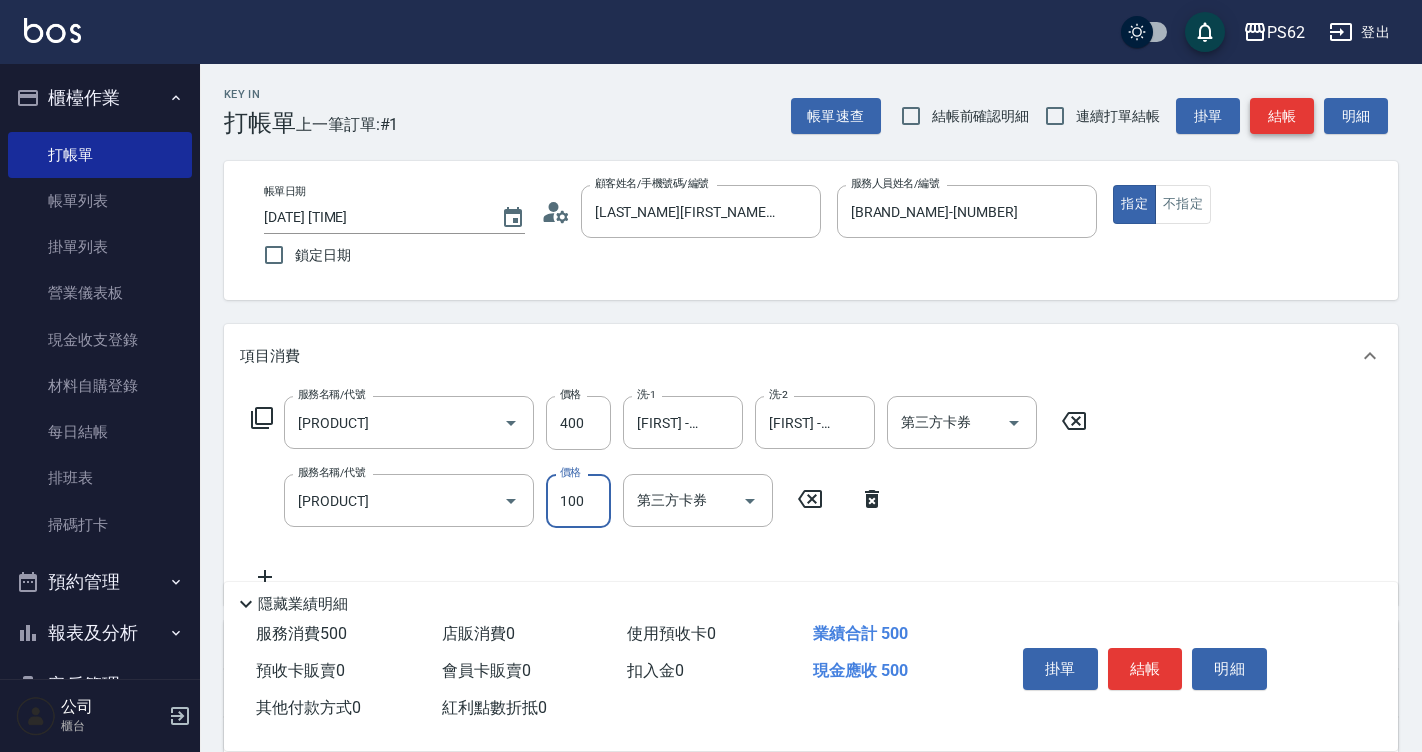 type on "100" 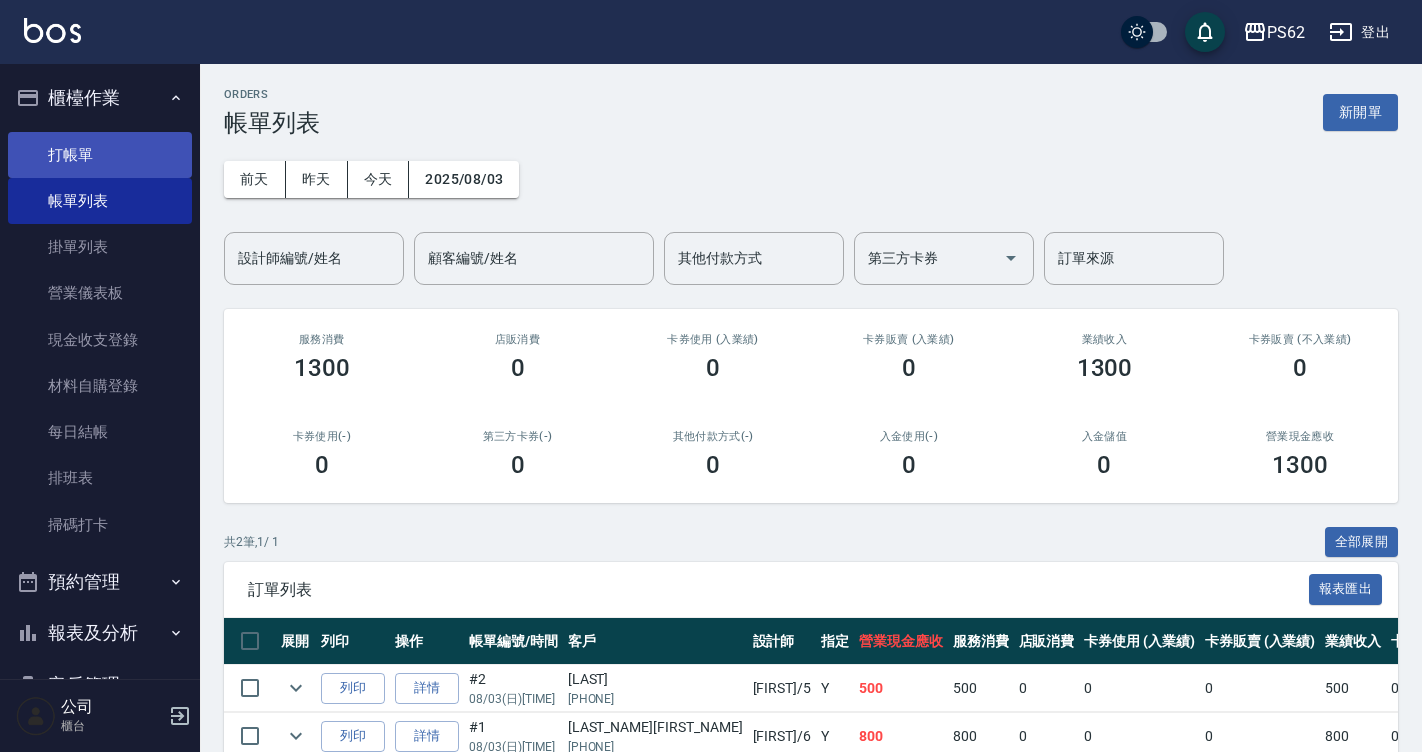 click on "打帳單" at bounding box center (100, 155) 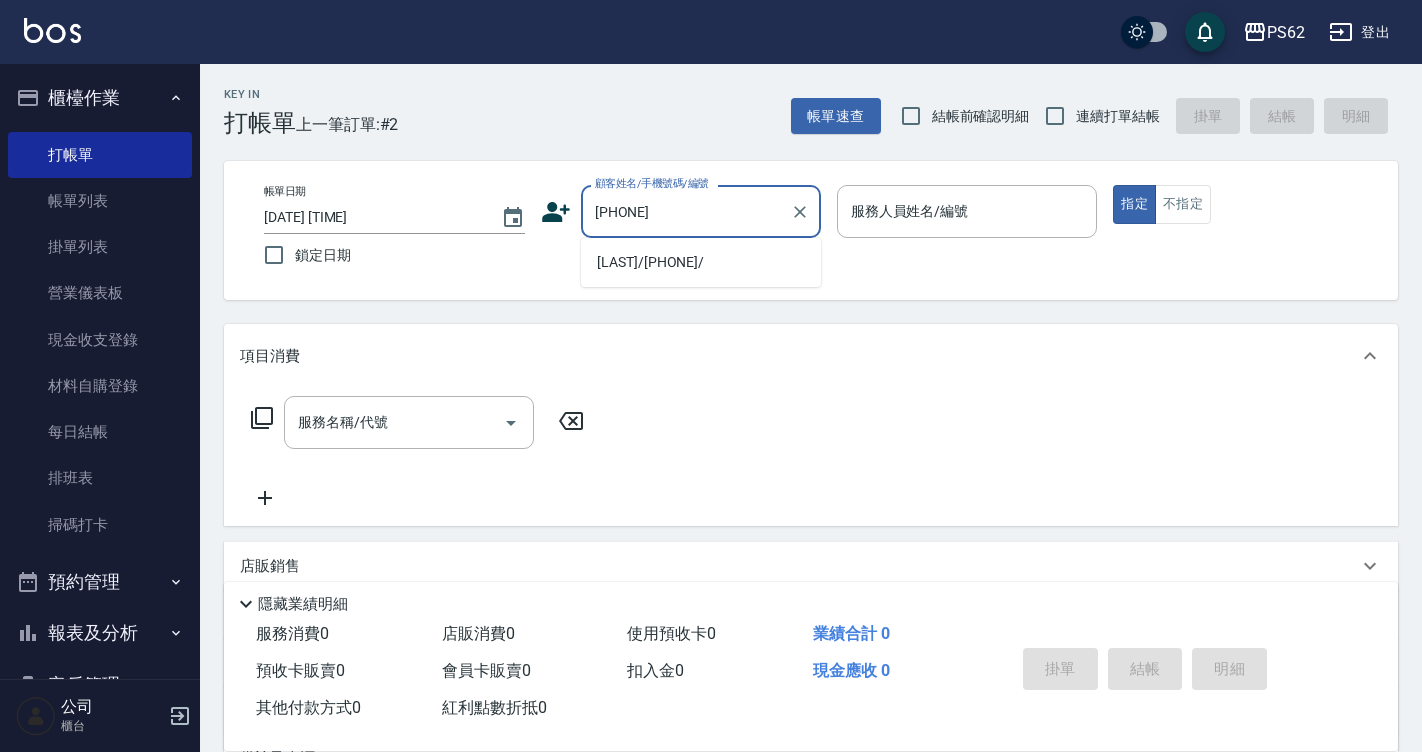 drag, startPoint x: 721, startPoint y: 249, endPoint x: 899, endPoint y: 273, distance: 179.61069 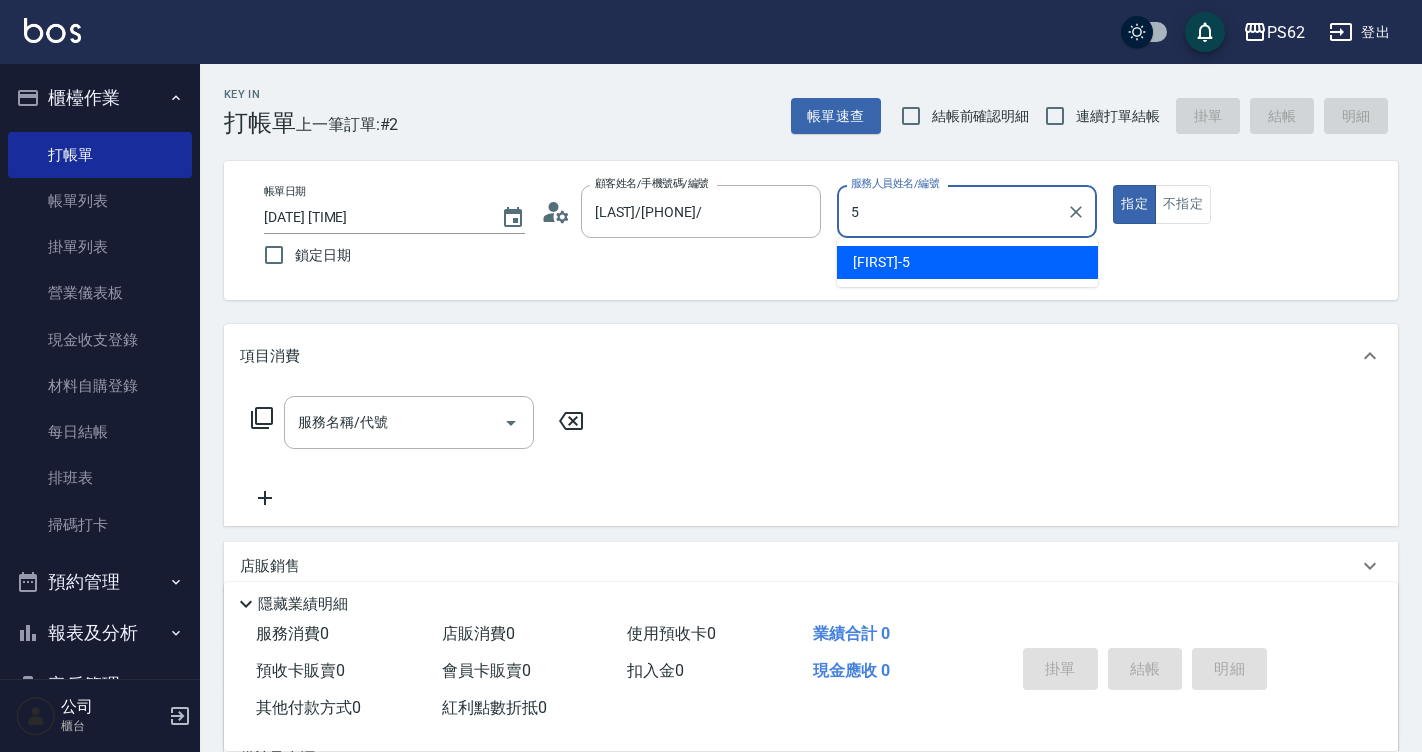 type on "[BRAND_NAME]-[NUMBER]" 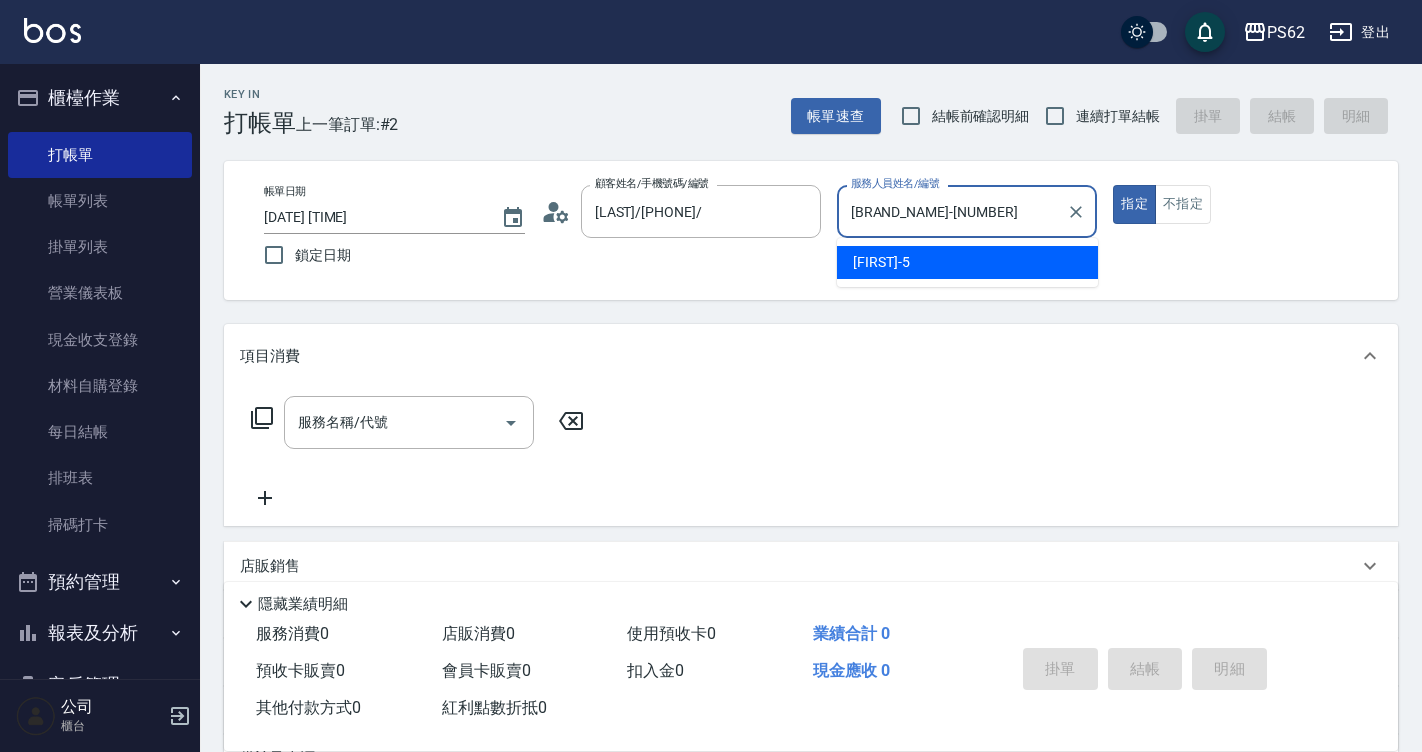 type on "true" 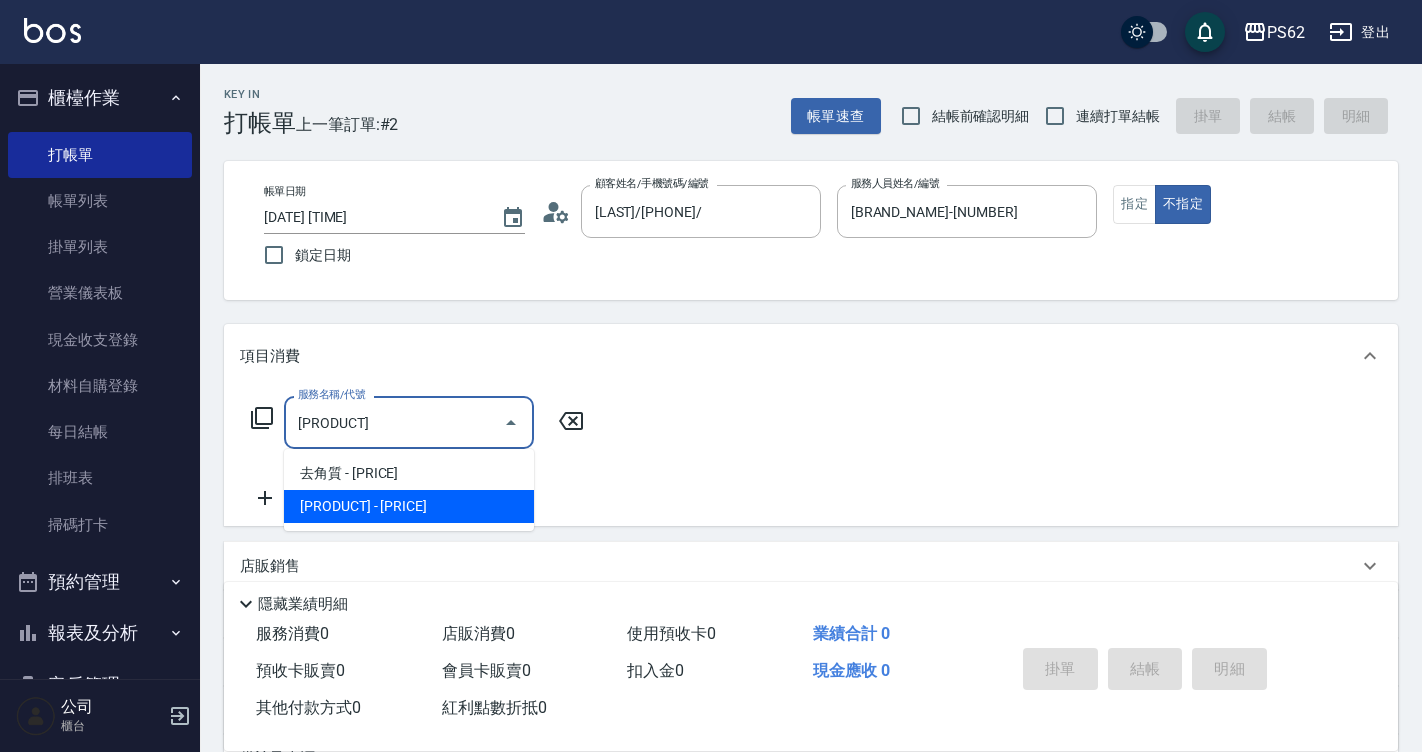 type on "[PRODUCT]" 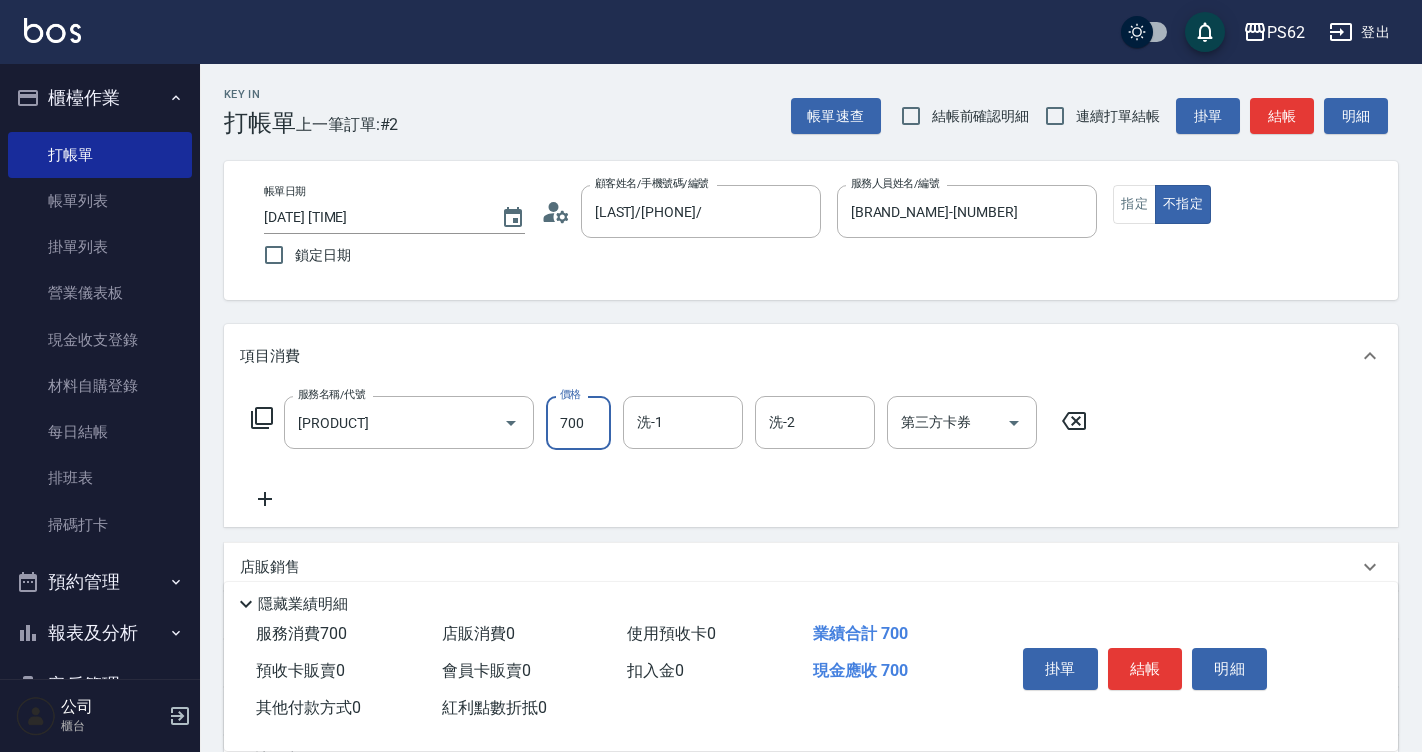 type on "700" 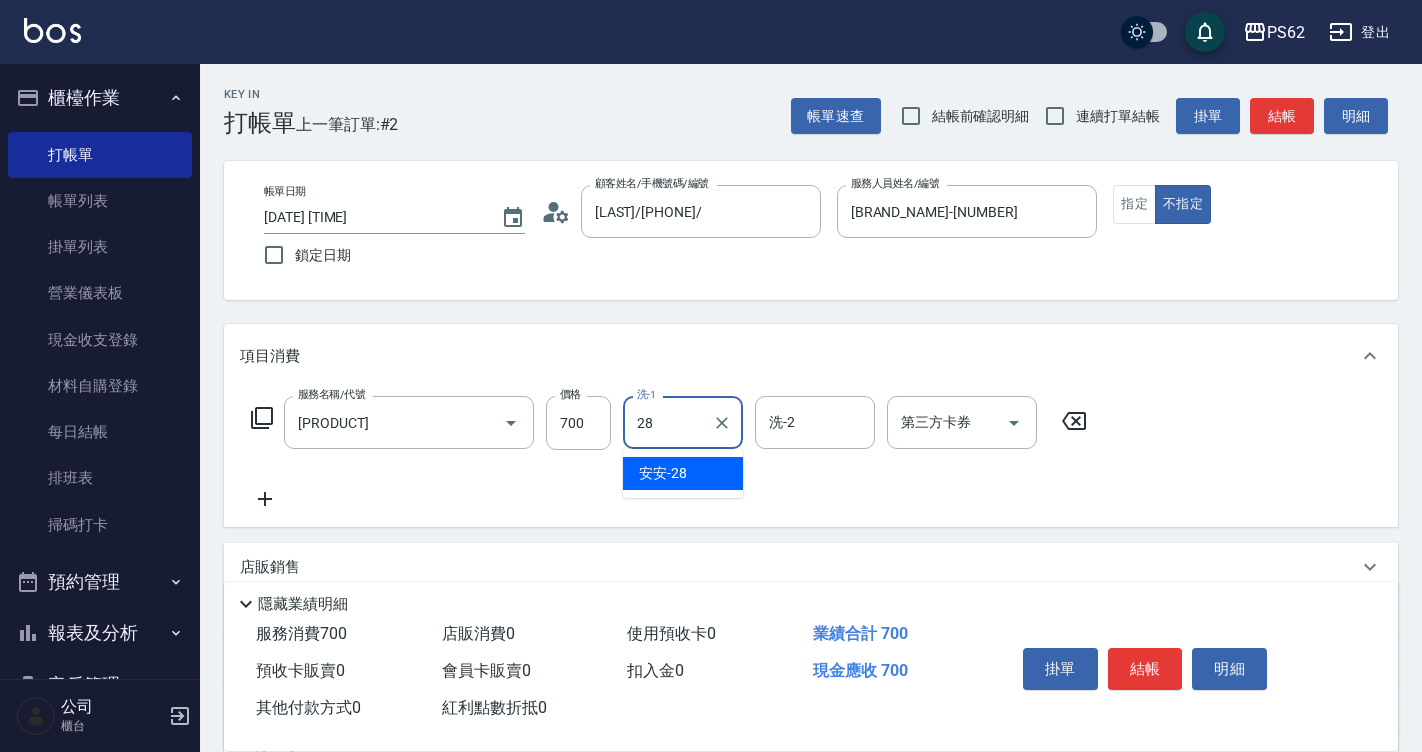 type on "[FIRST] - [PRICE]" 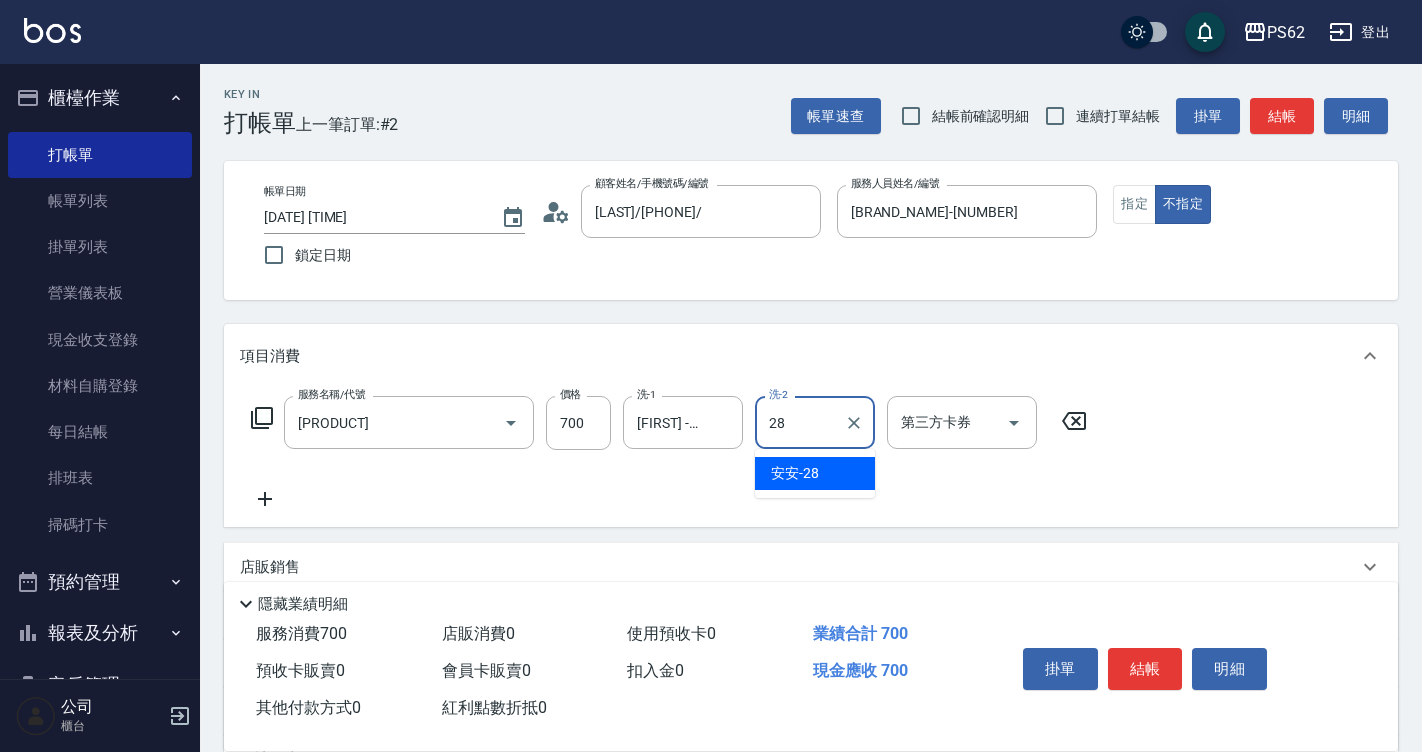 type on "[FIRST] - [PRICE]" 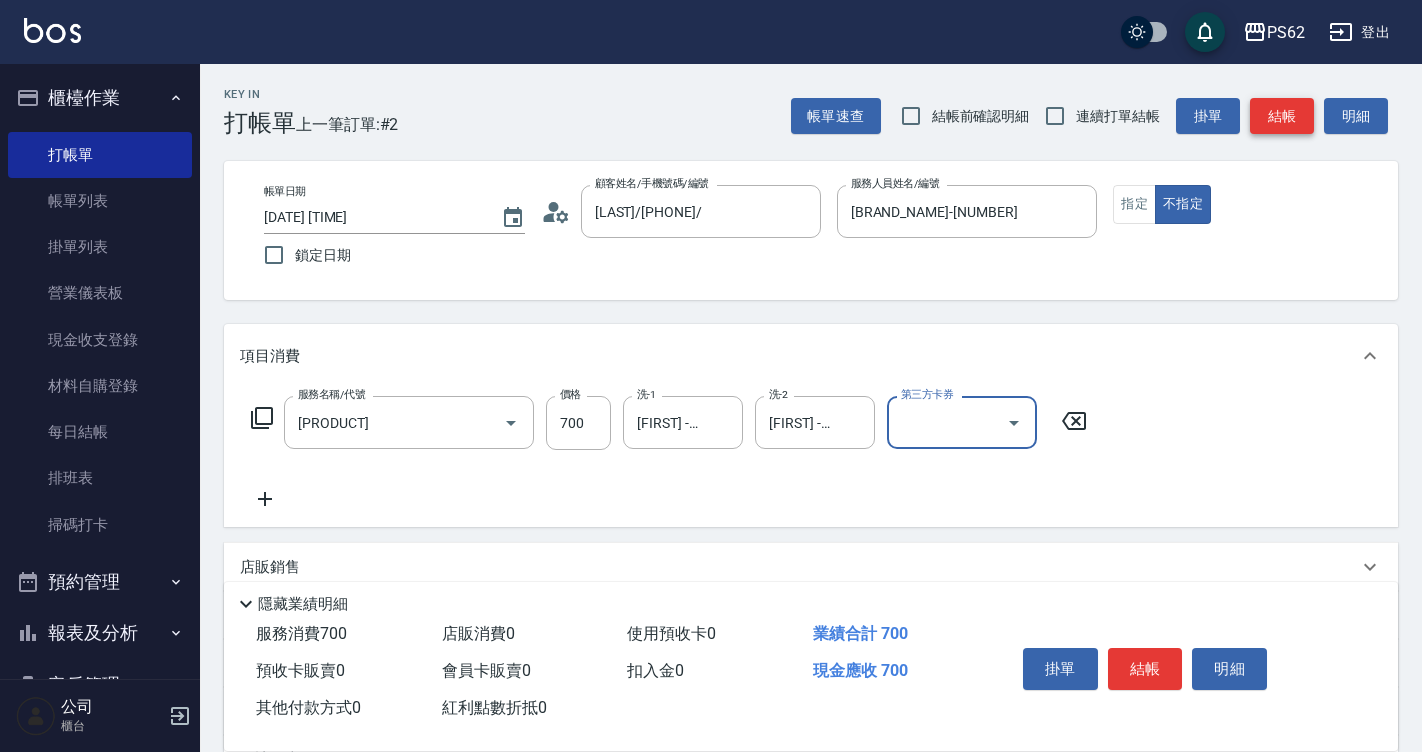 click on "結帳" at bounding box center (1282, 116) 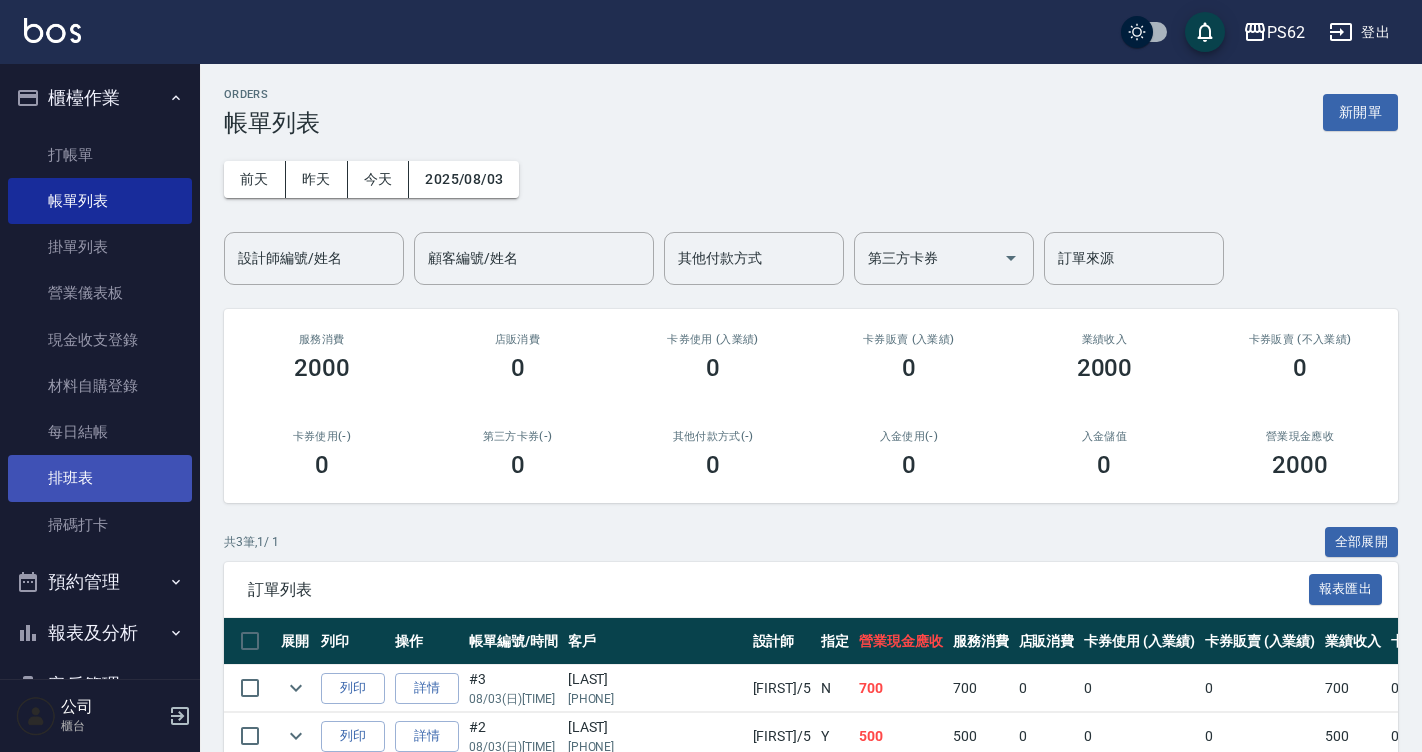 click on "排班表" at bounding box center (100, 478) 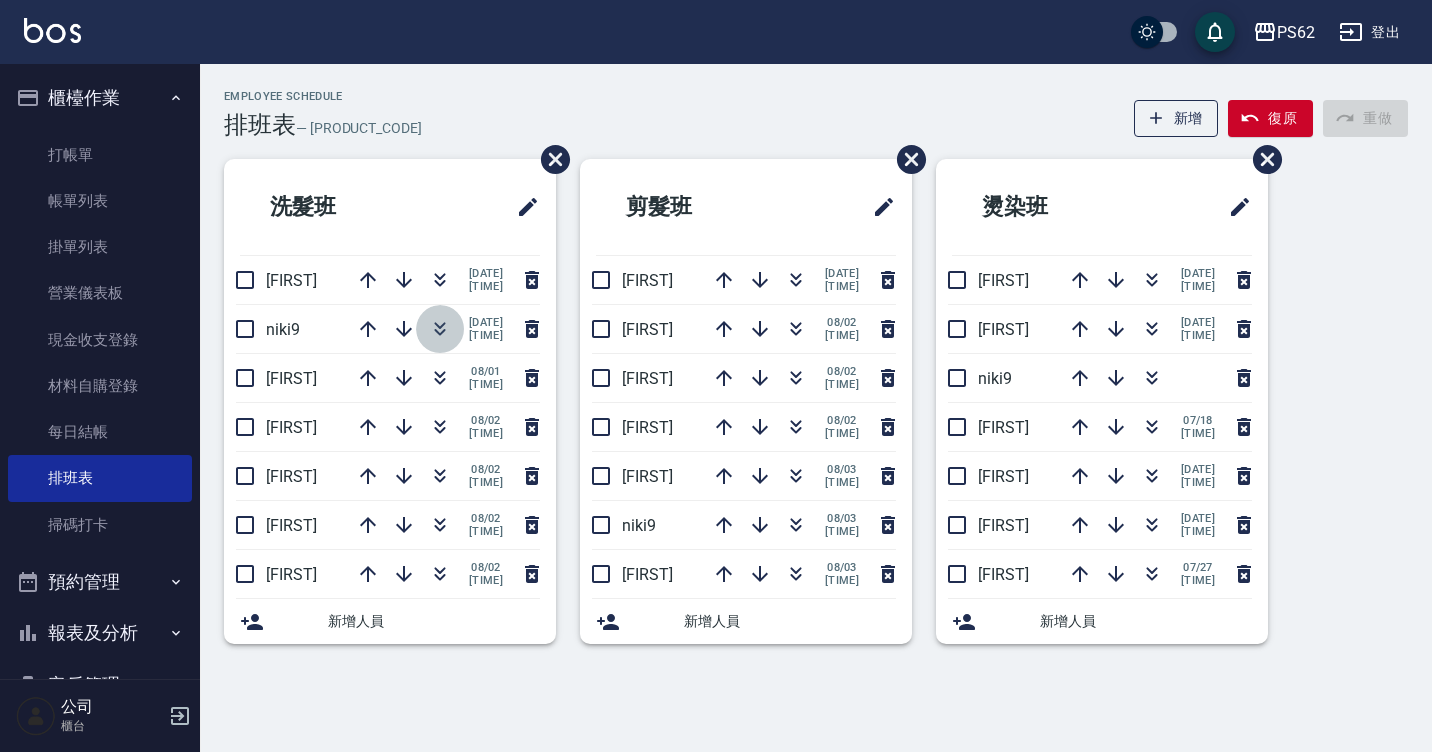 click at bounding box center (440, 329) 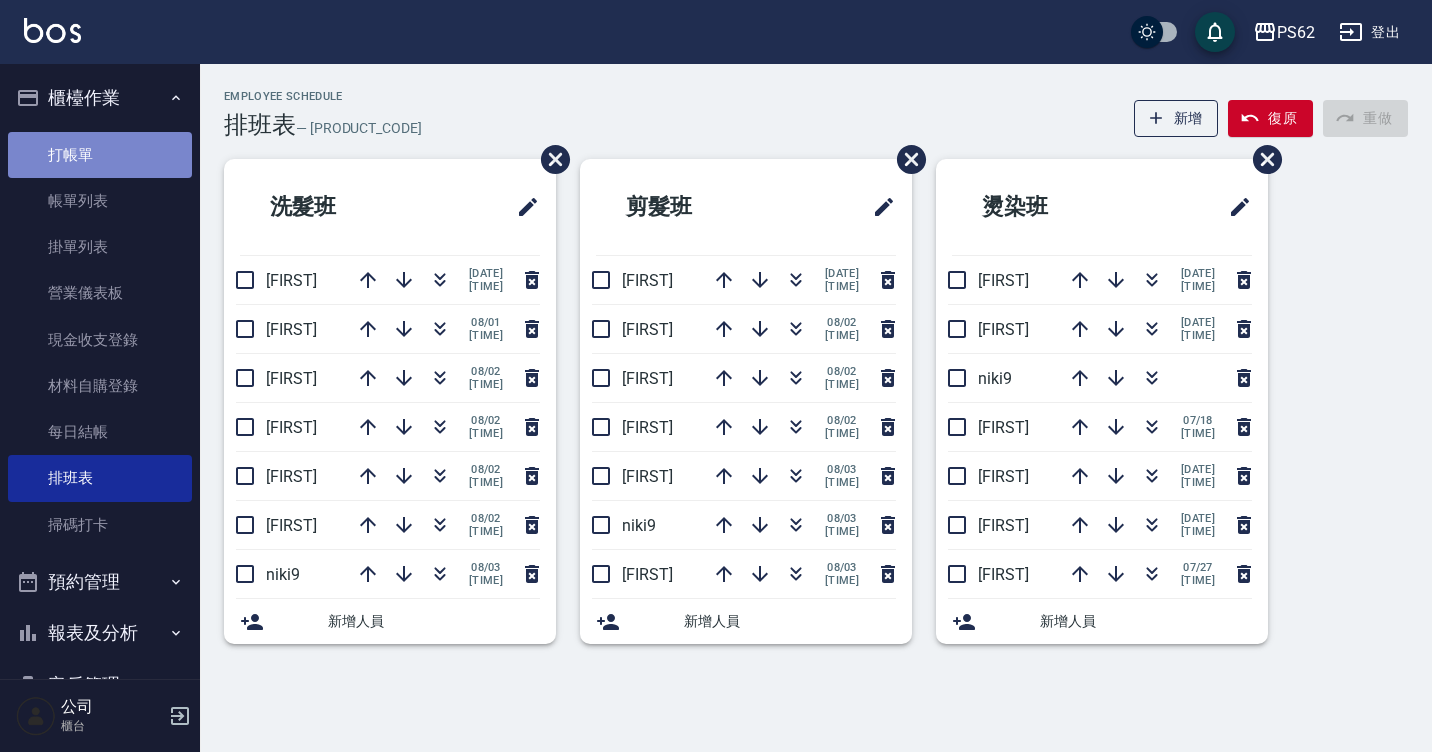 click on "打帳單" at bounding box center [100, 155] 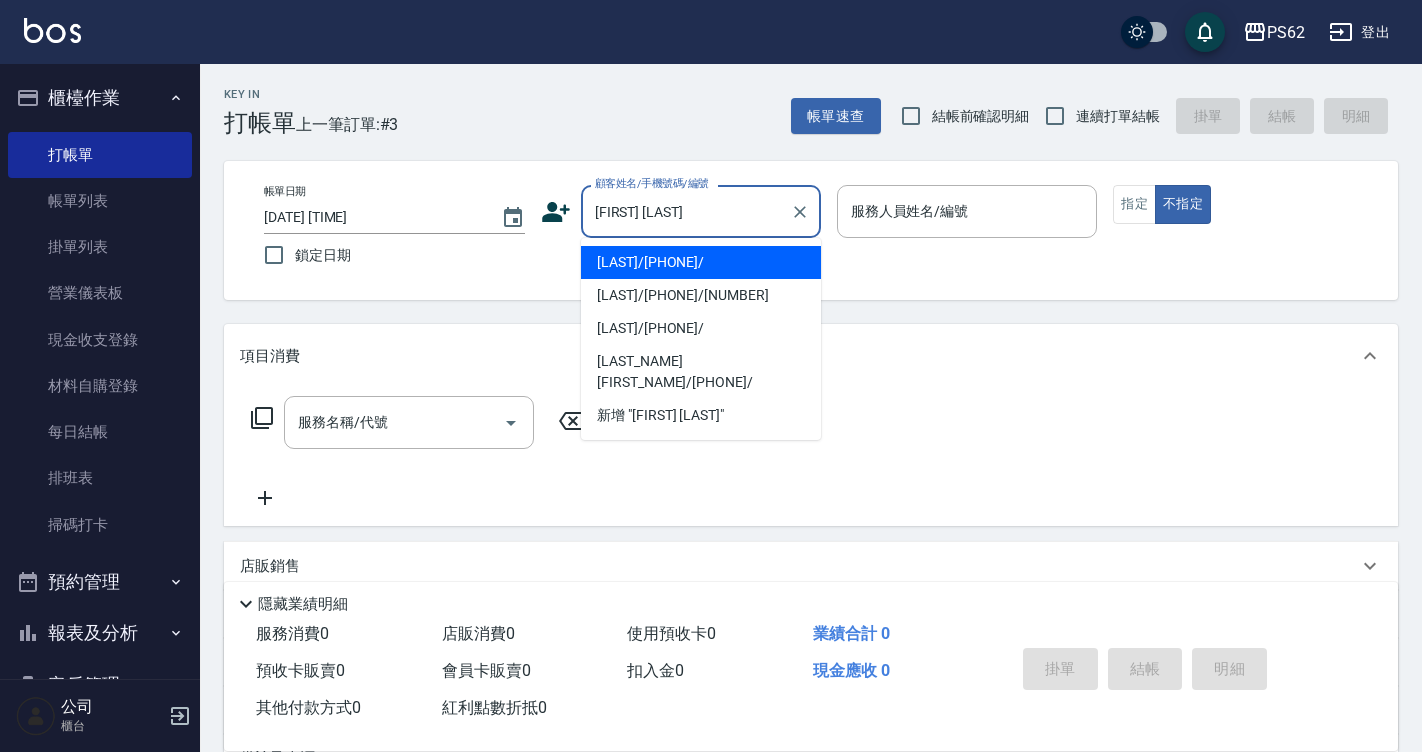 type on "[LAST]/[PHONE]/" 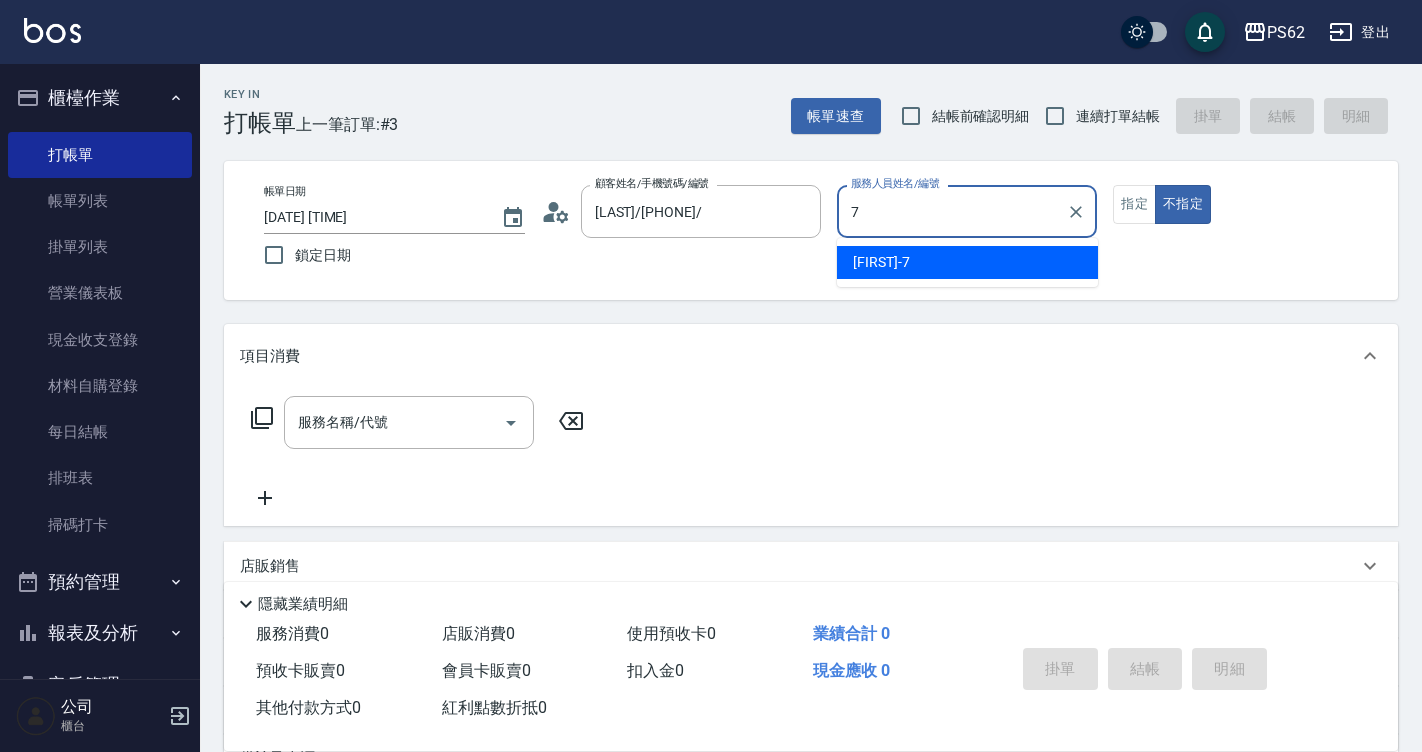 type on "QQ-7" 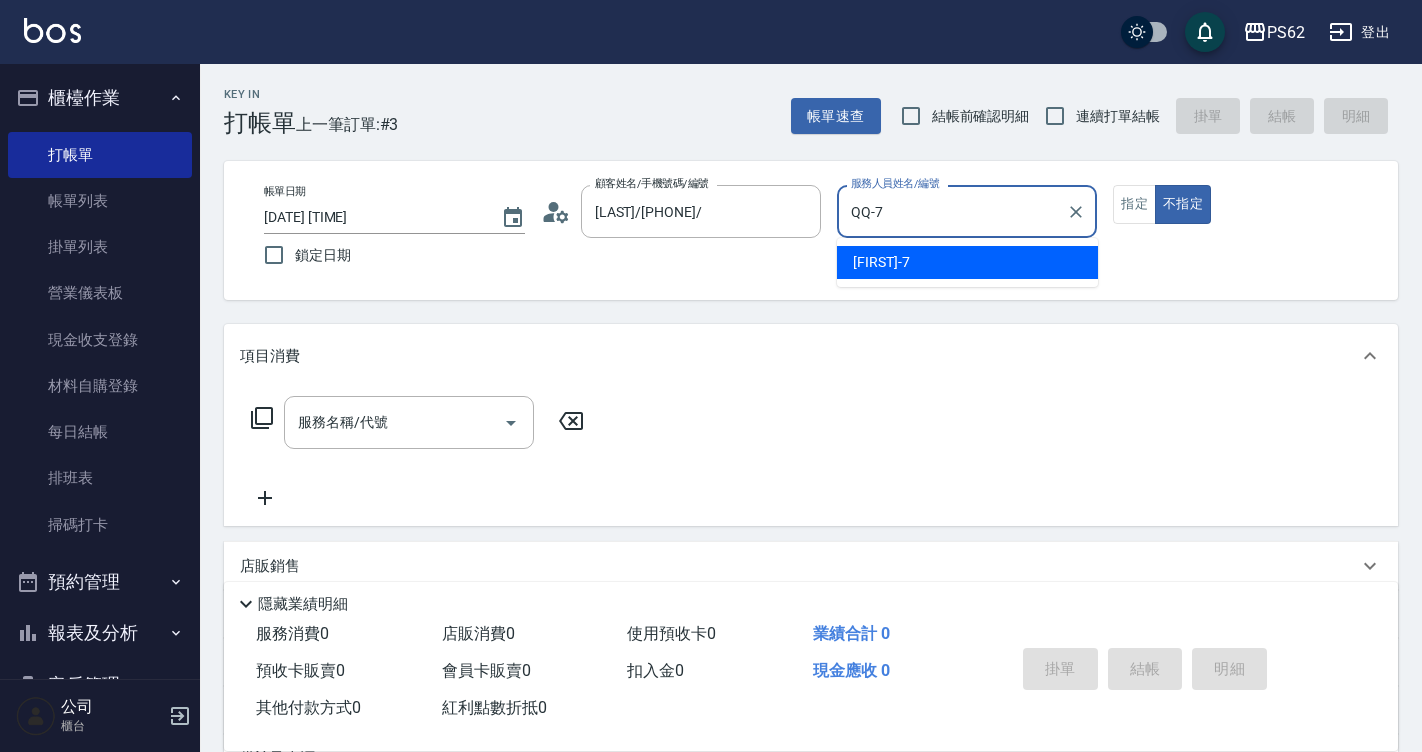 type on "false" 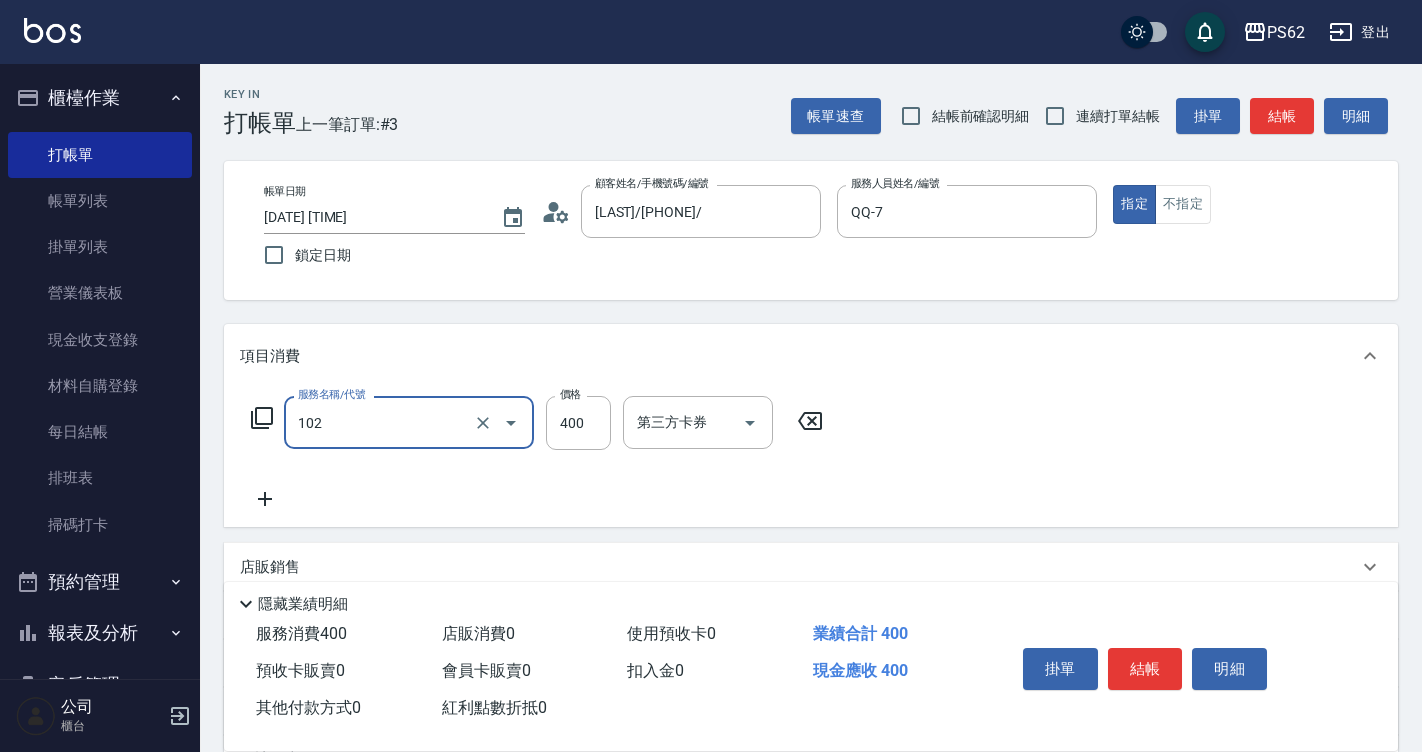 type on "[PRODUCT]" 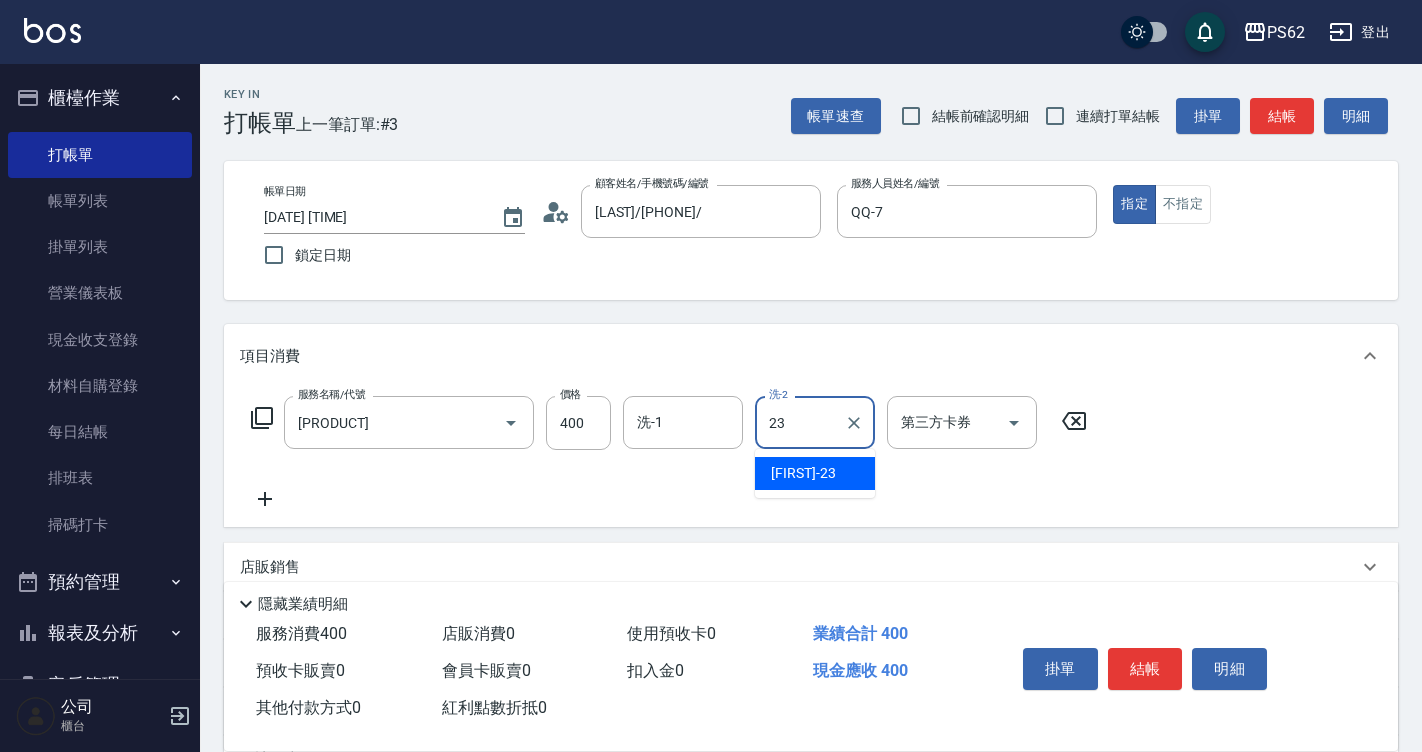 type on "[FIRST]-[AGE]" 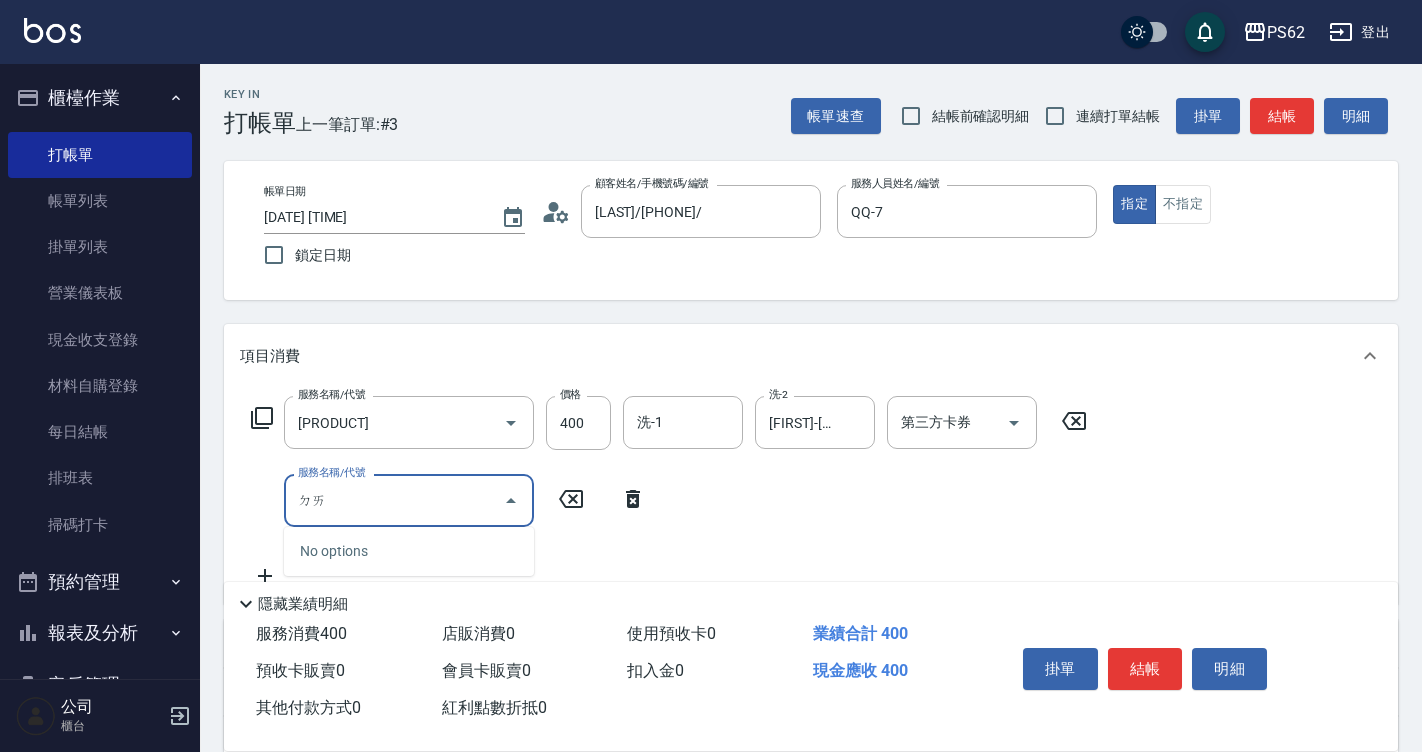 type on "待" 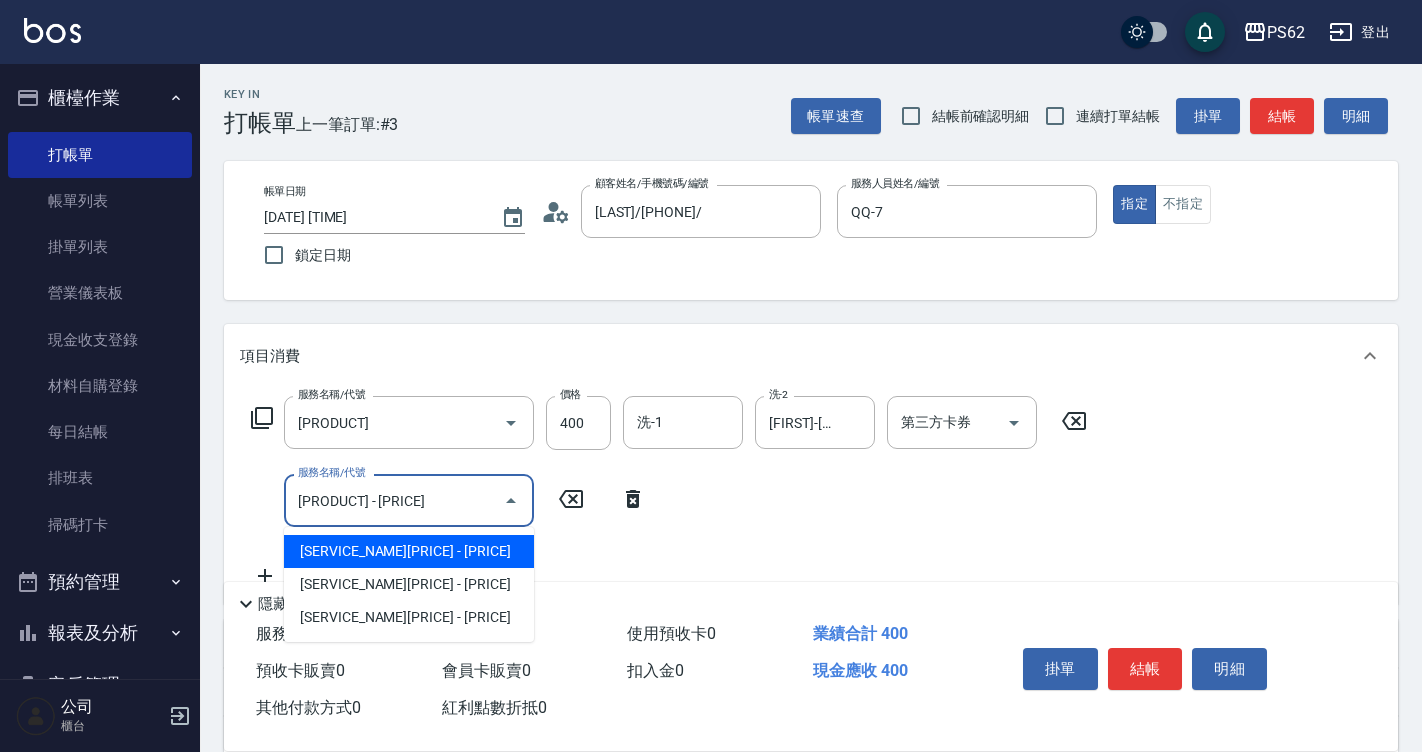 type on "[PRODUCT] - [PRICE]" 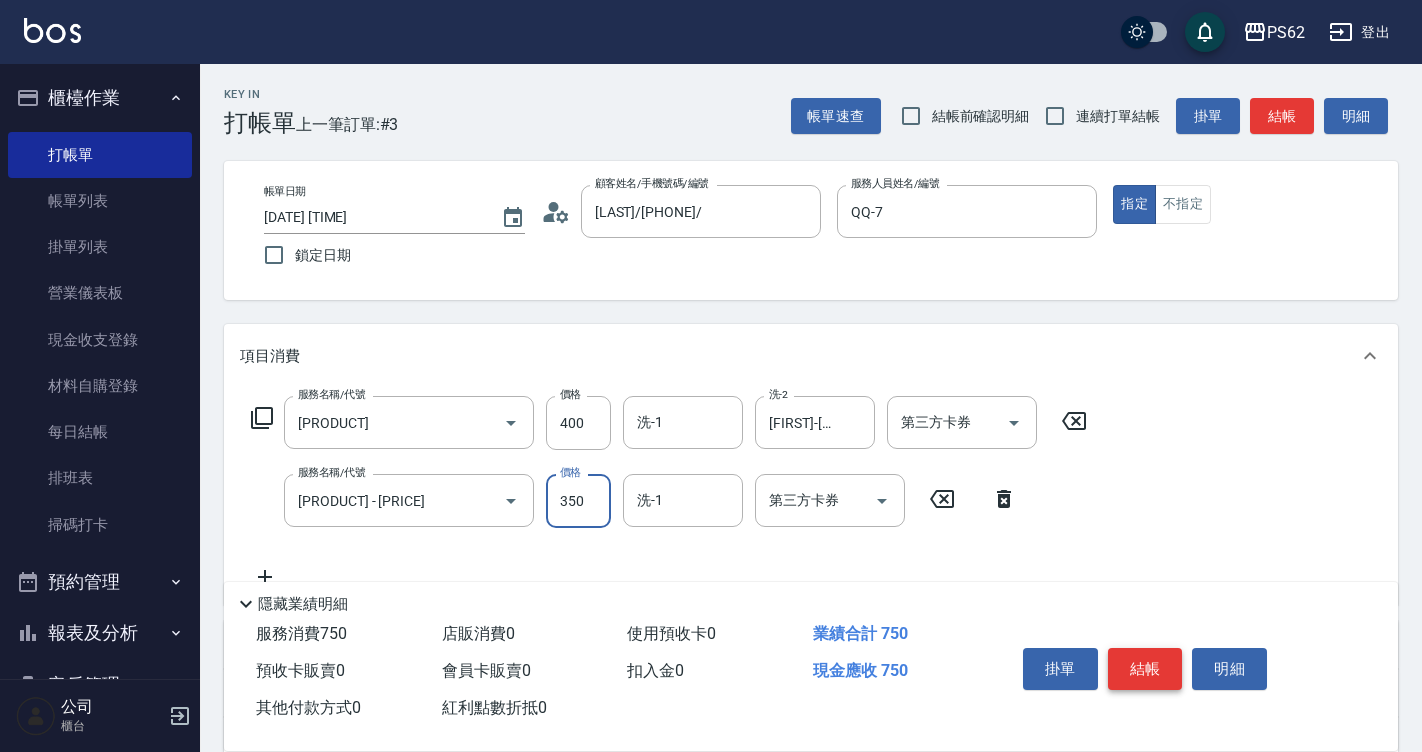 click on "結帳" at bounding box center [1145, 669] 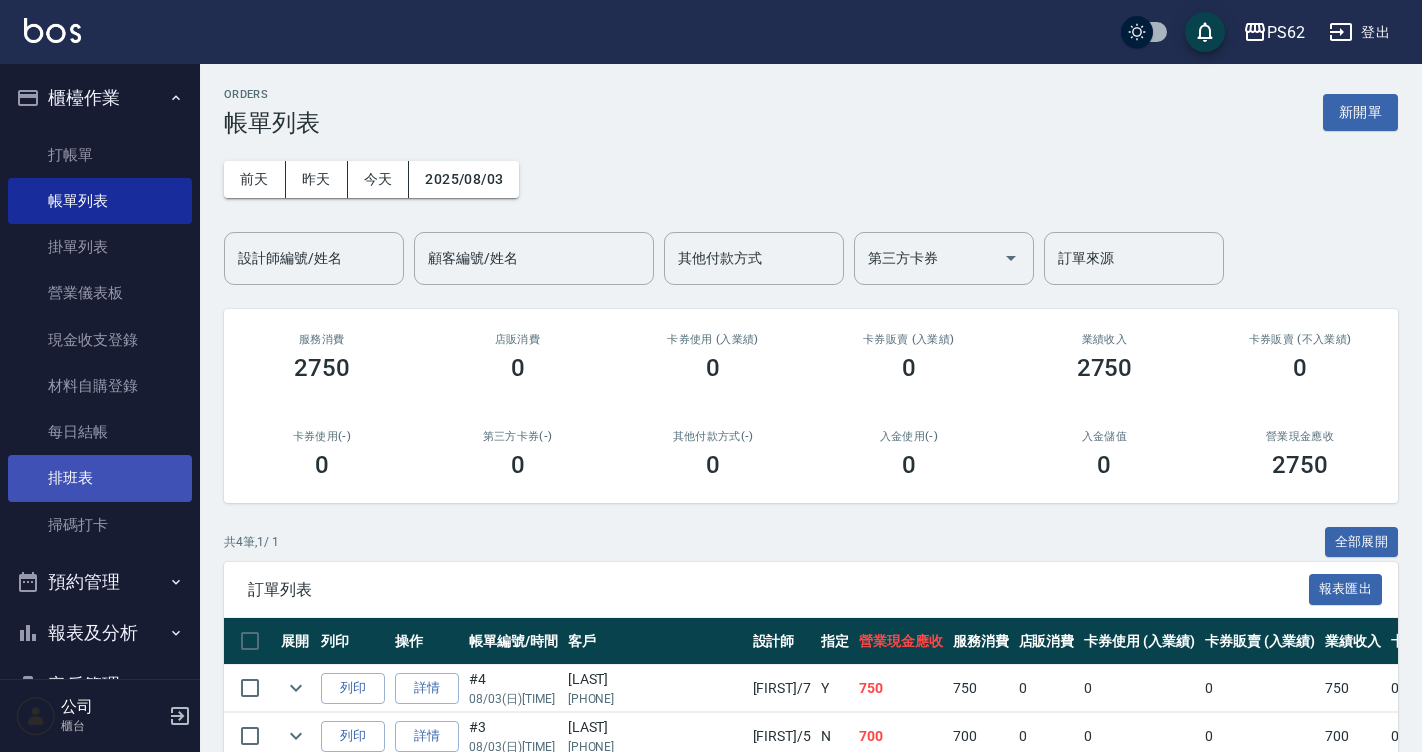 click on "排班表" at bounding box center [100, 478] 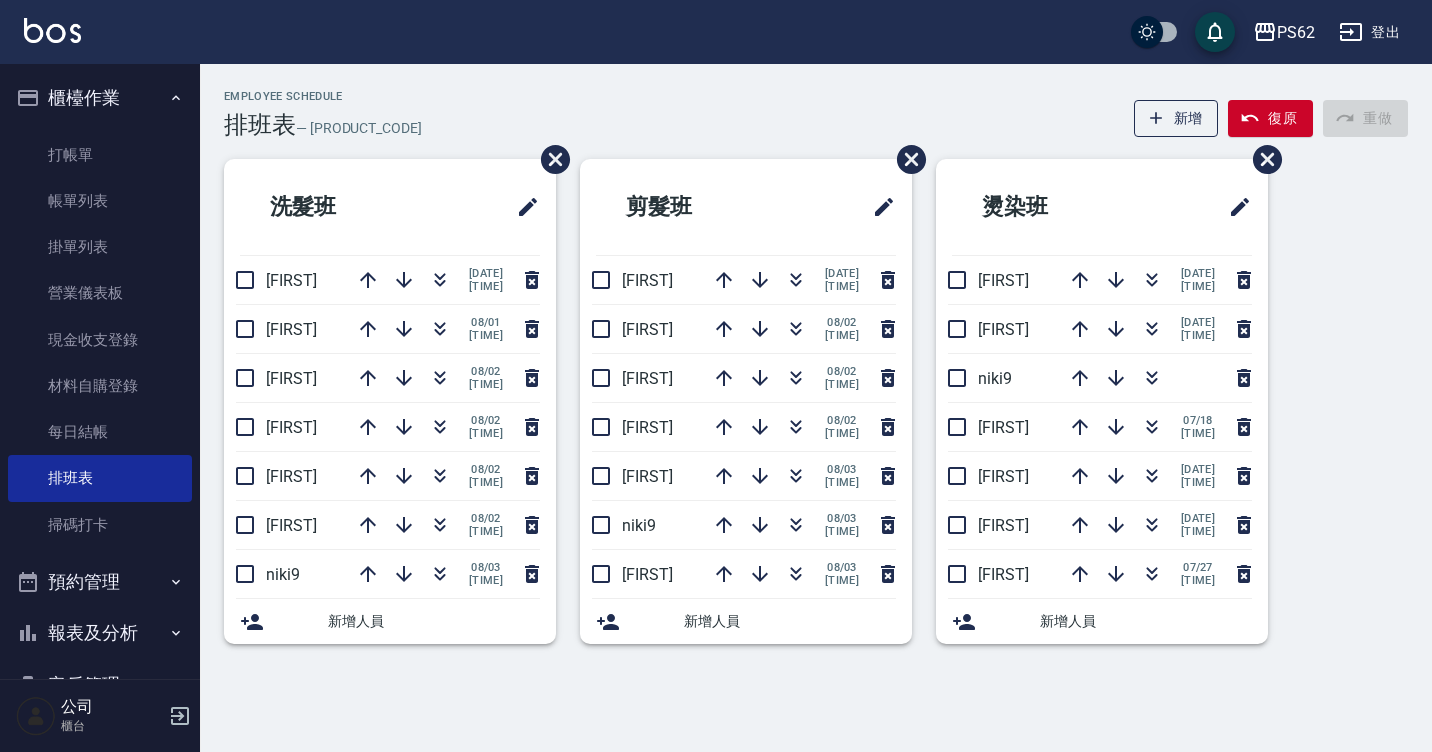 click on "Employee Schedule 排班表   —  PS62 新增 復原 重做" at bounding box center [816, 114] 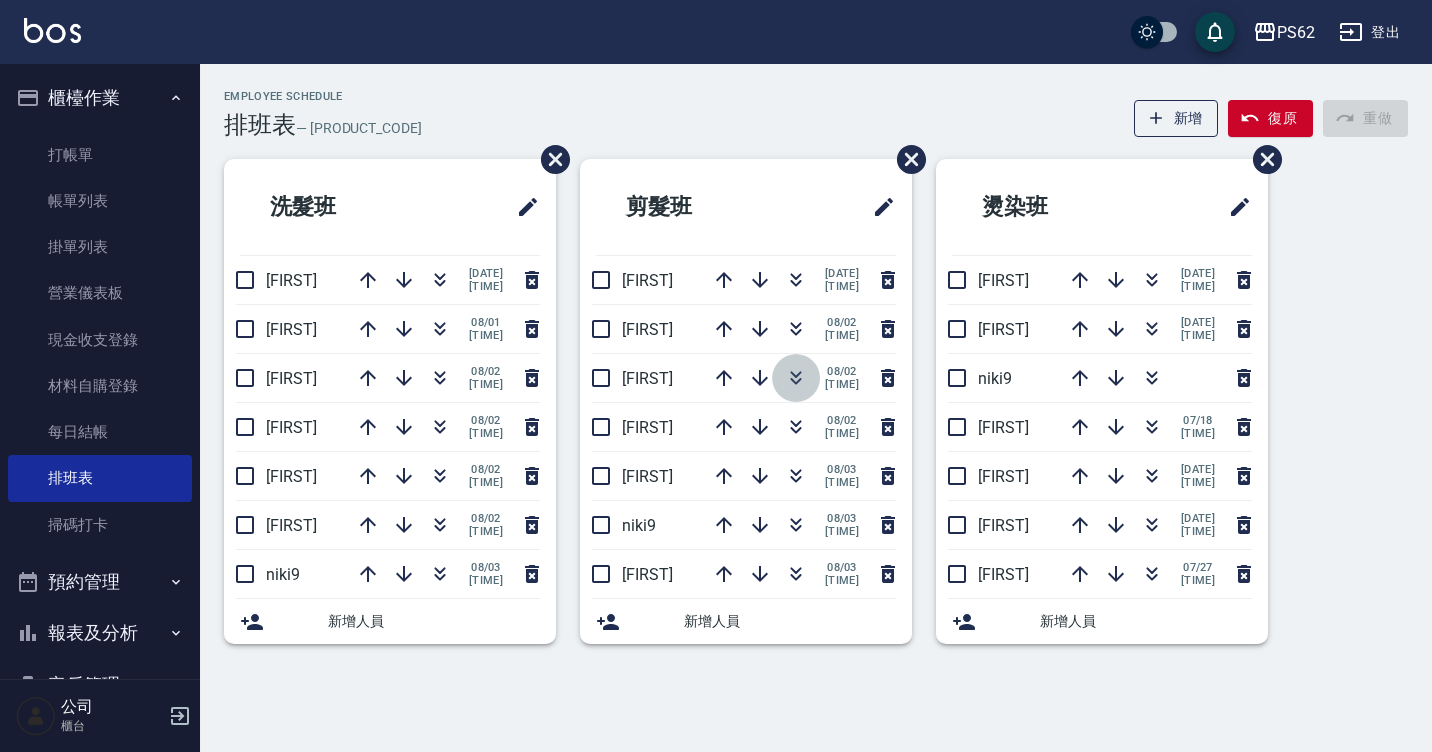 click 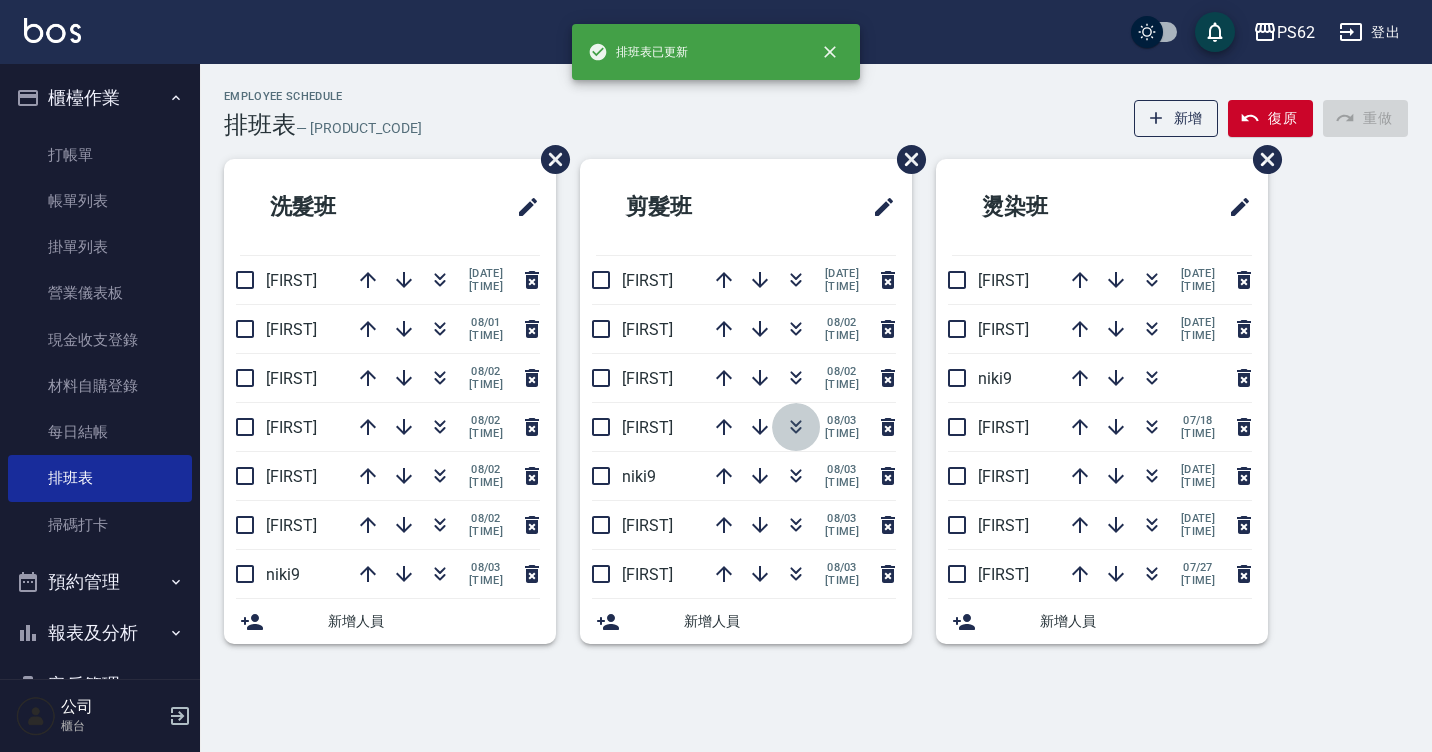 click 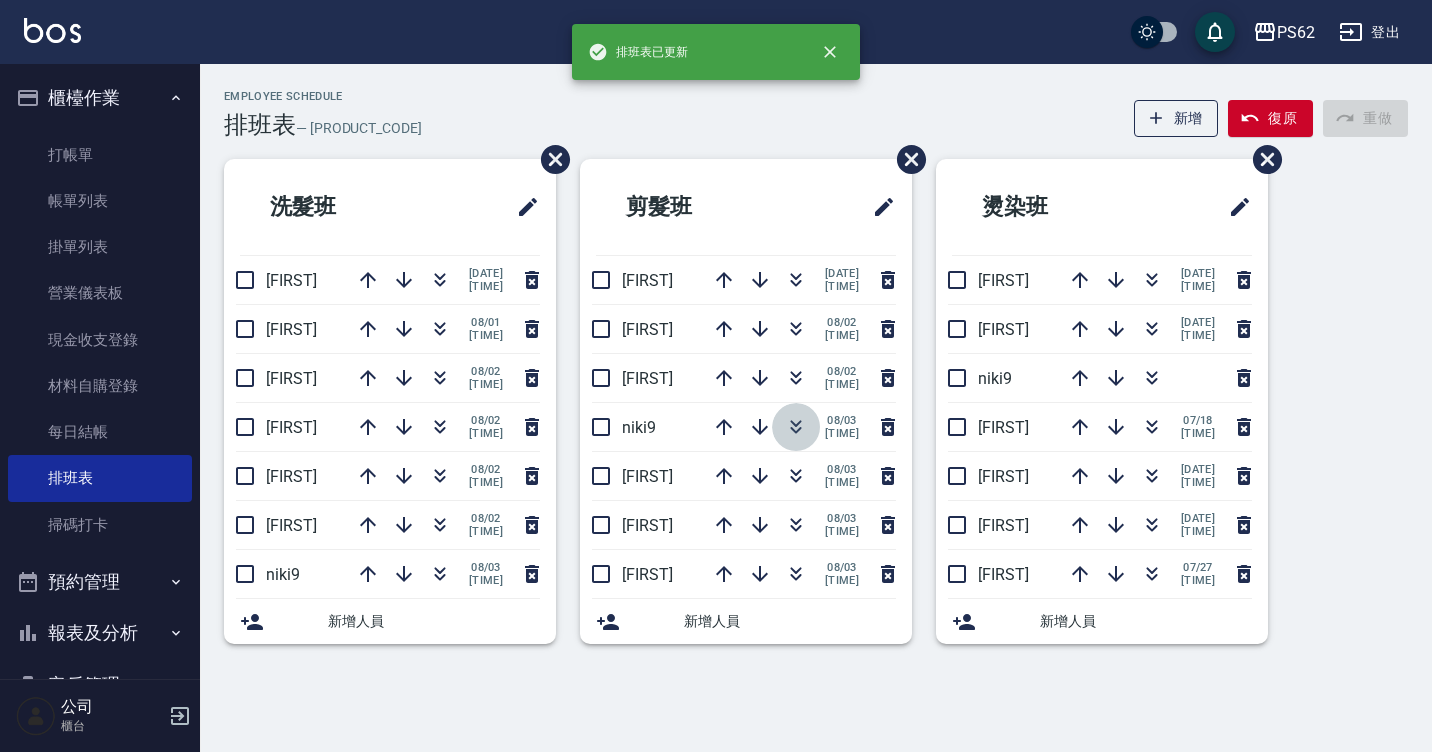 click 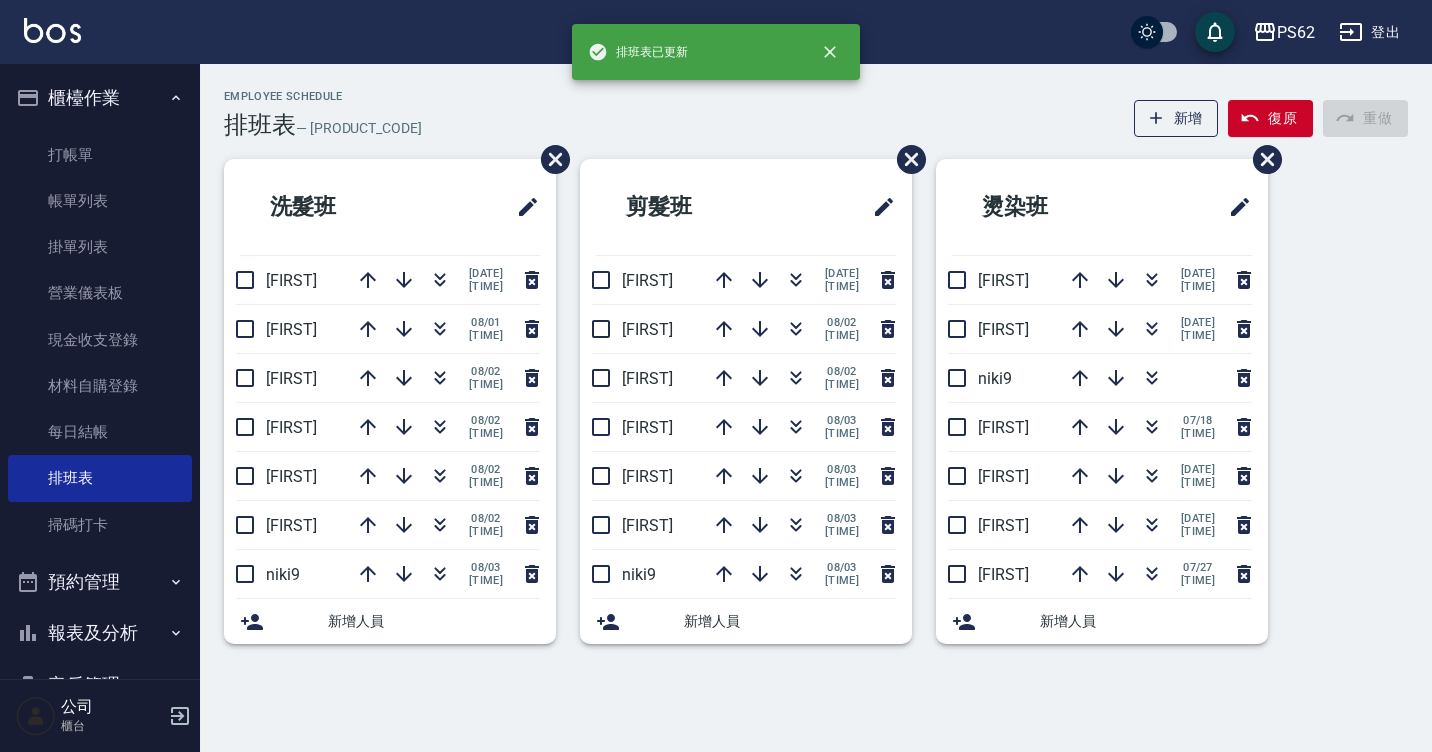 click on "Employee Schedule 排班表   —  PS62 新增 復原 重做" at bounding box center (816, 114) 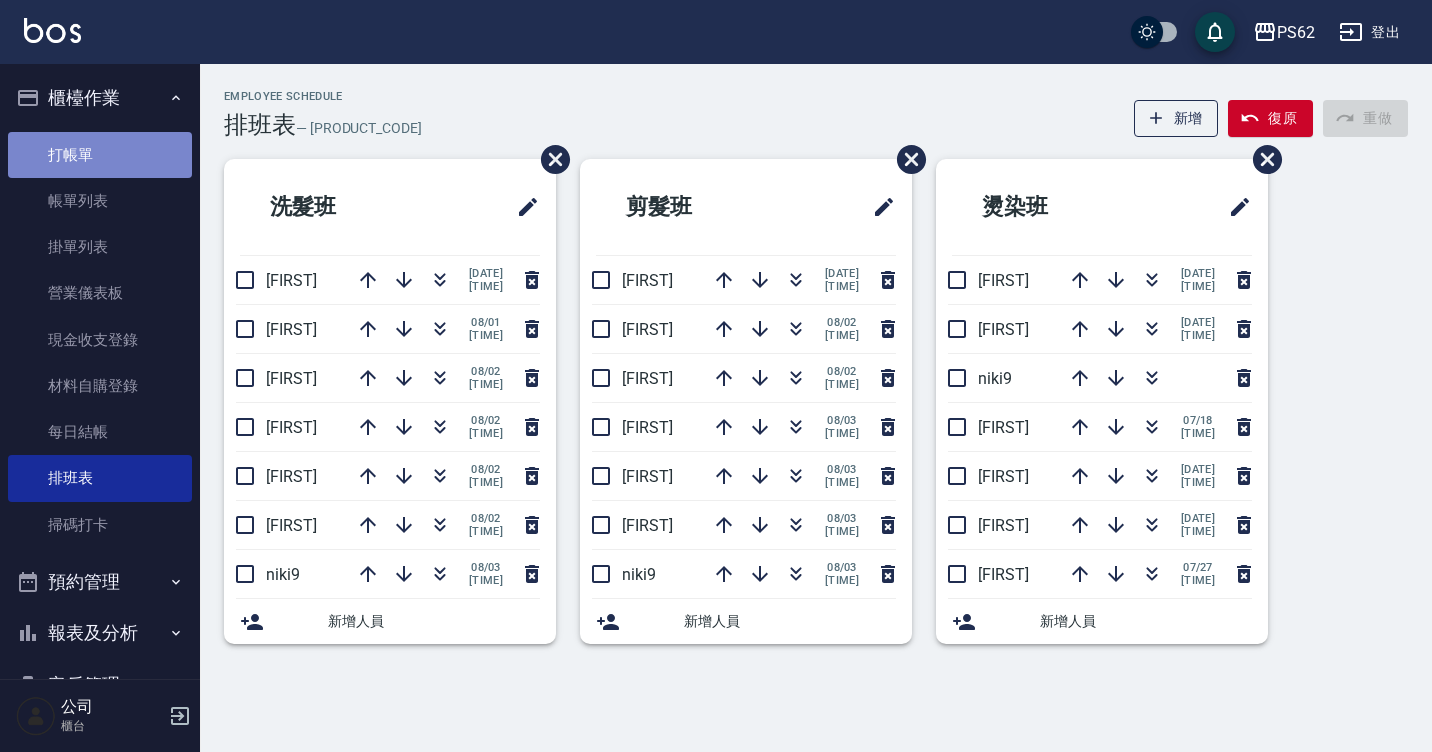 click on "打帳單" at bounding box center (100, 155) 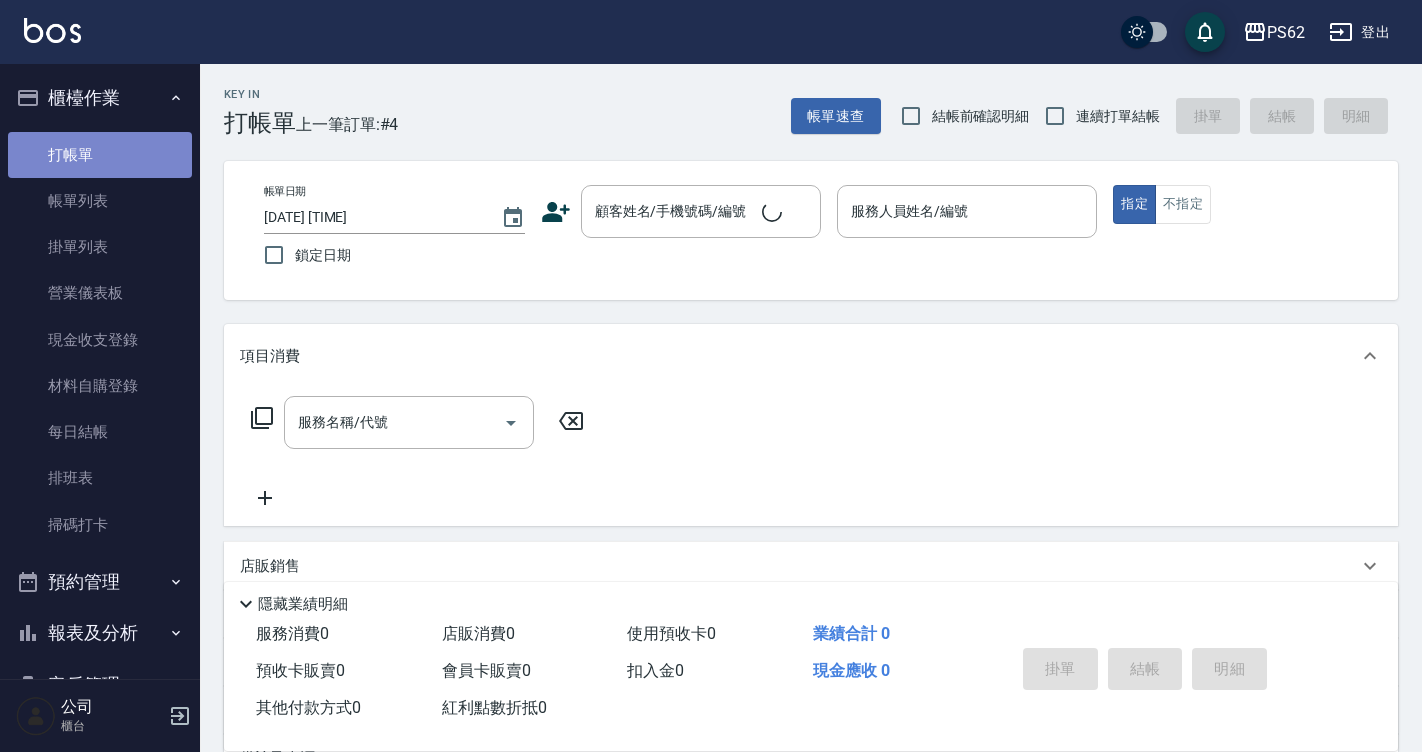 click on "打帳單" at bounding box center [100, 155] 